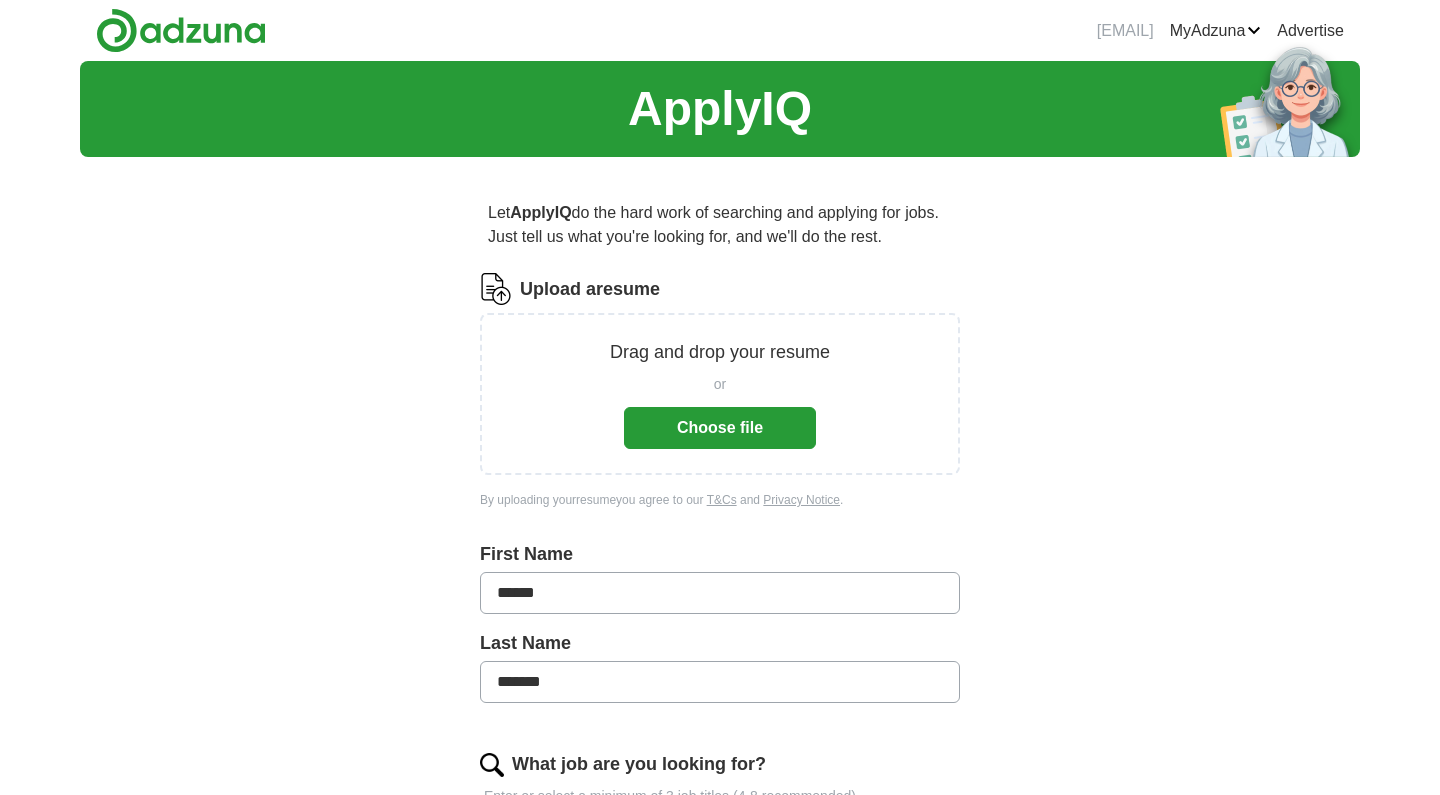 scroll, scrollTop: 0, scrollLeft: 0, axis: both 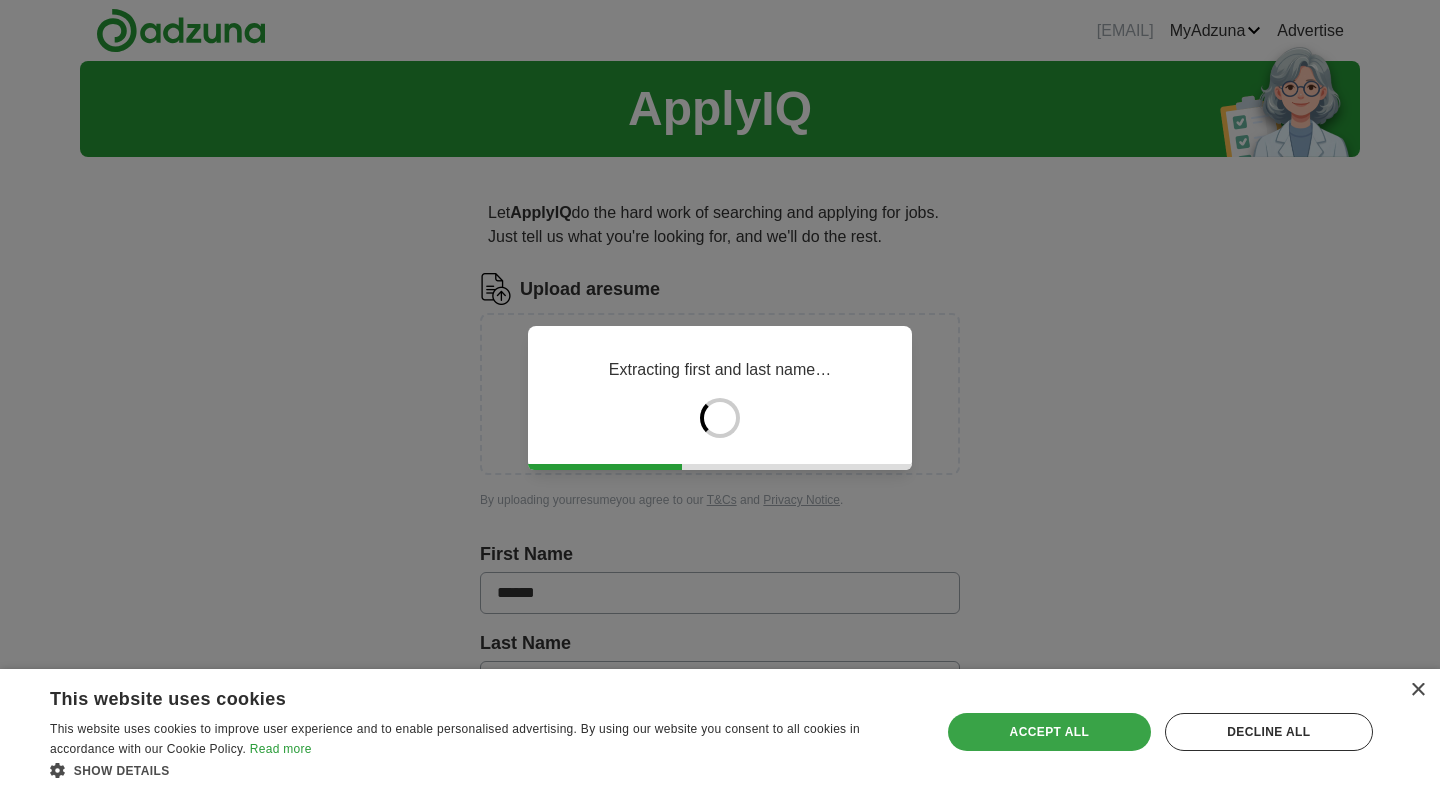 click on "Accept all" at bounding box center (1049, 732) 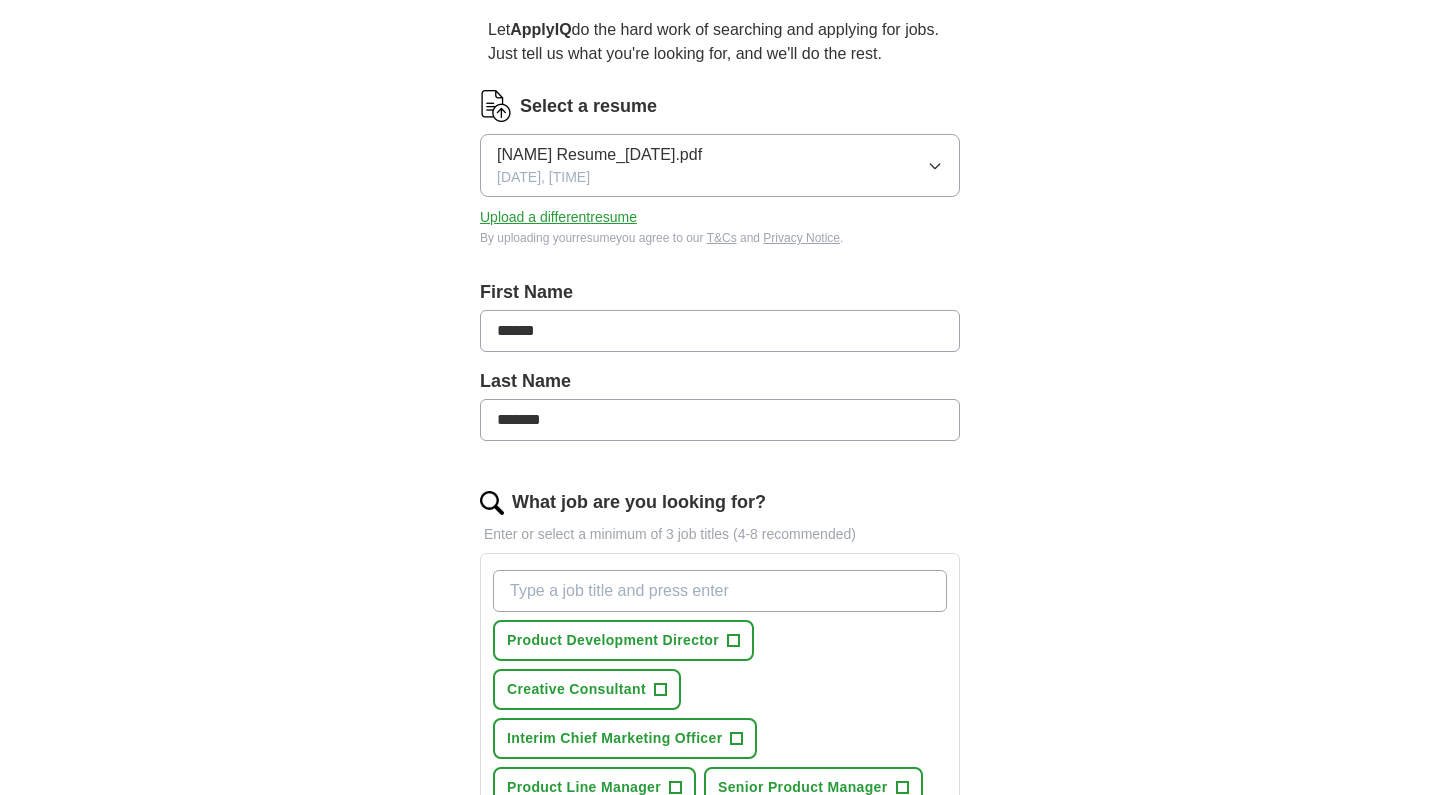 scroll, scrollTop: 202, scrollLeft: 0, axis: vertical 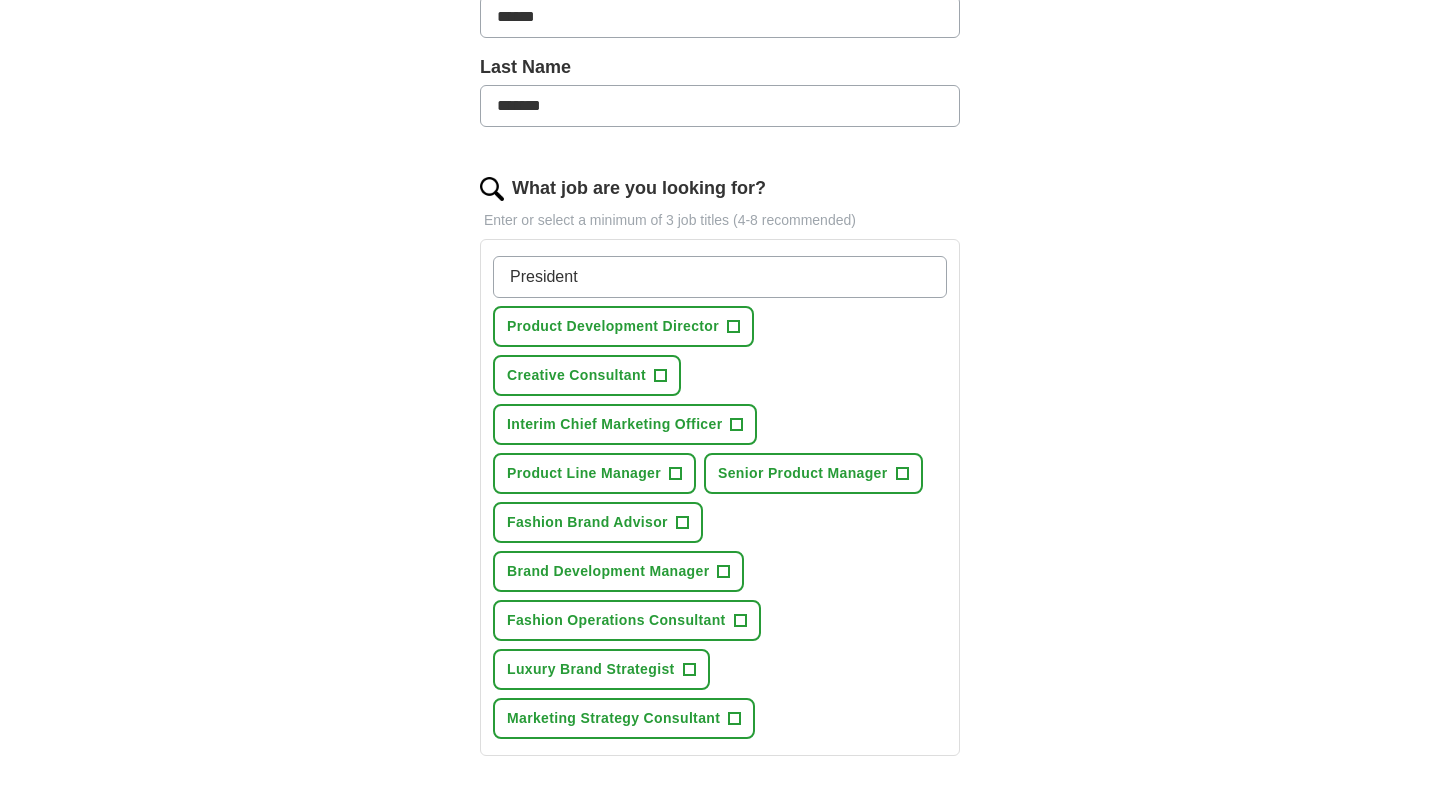 click on "+" at bounding box center (735, 719) 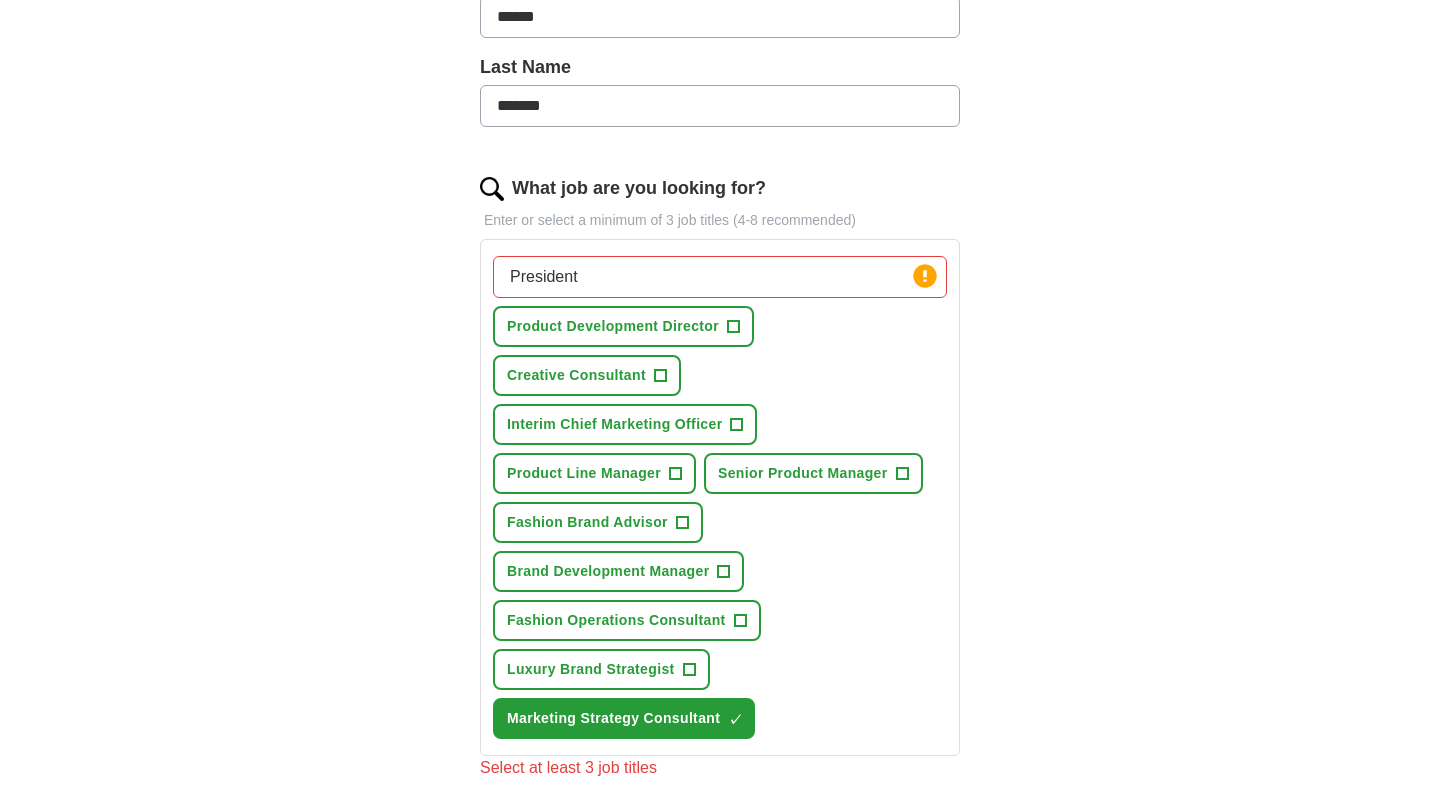 click on "+" at bounding box center (689, 670) 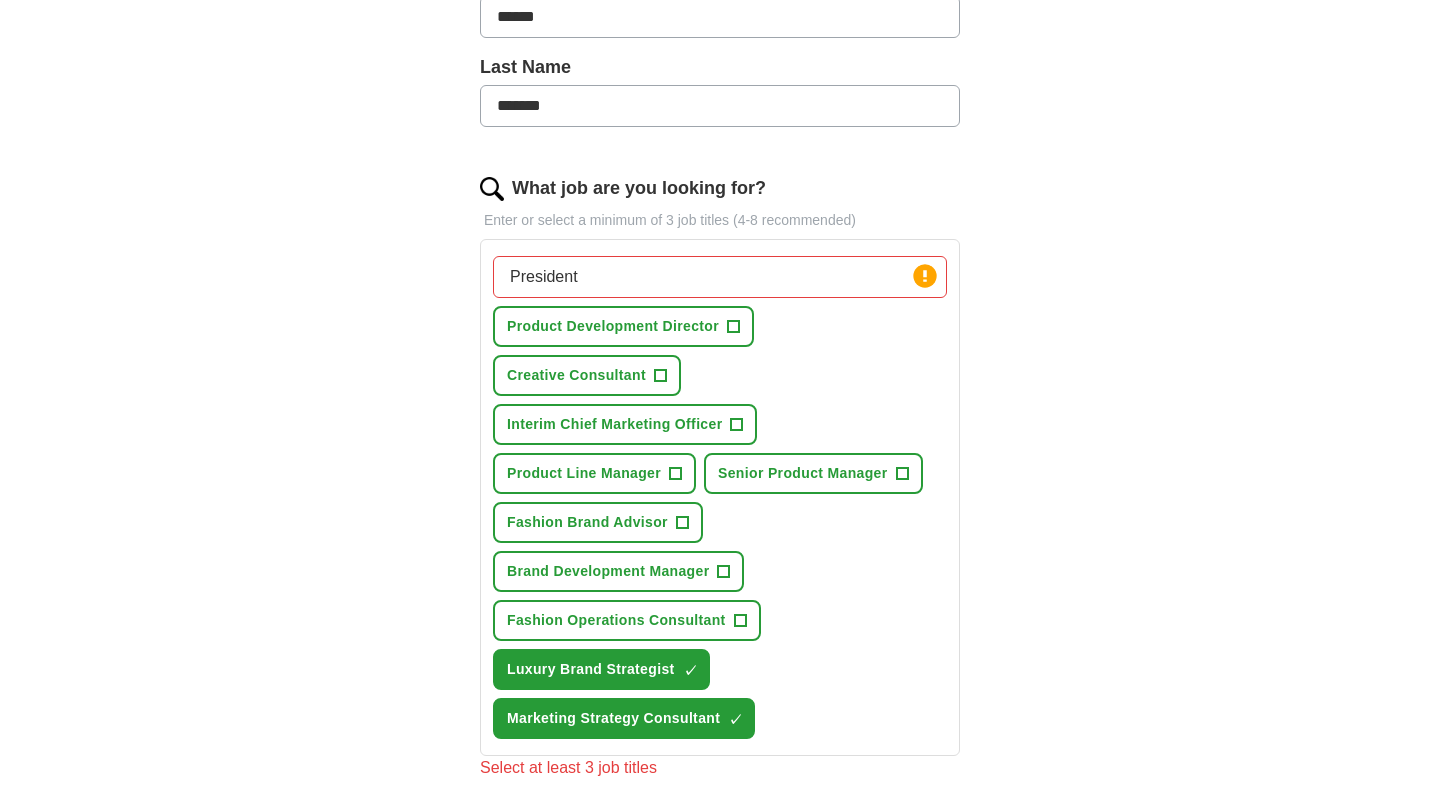 click on "+" at bounding box center (740, 621) 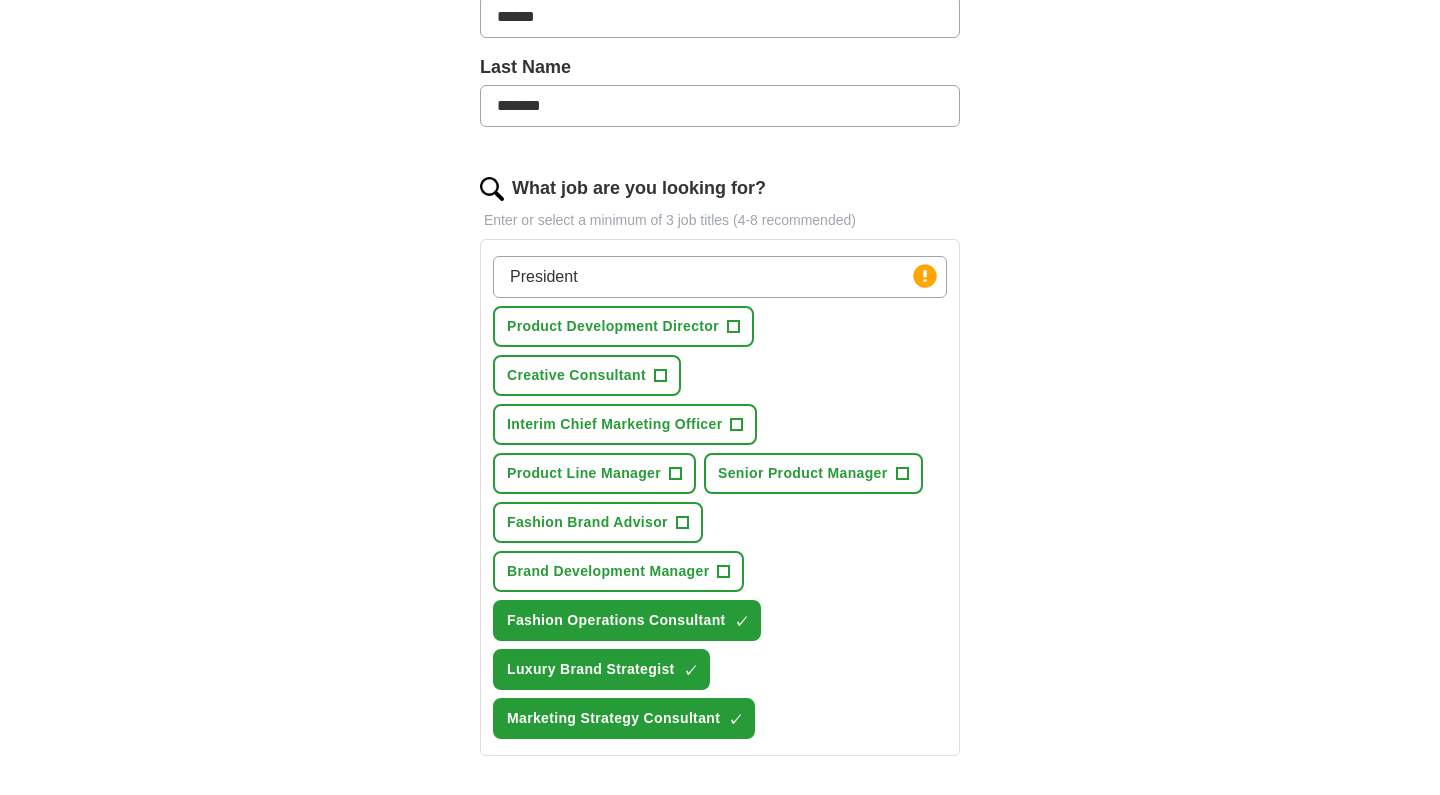 click on "+" at bounding box center (724, 572) 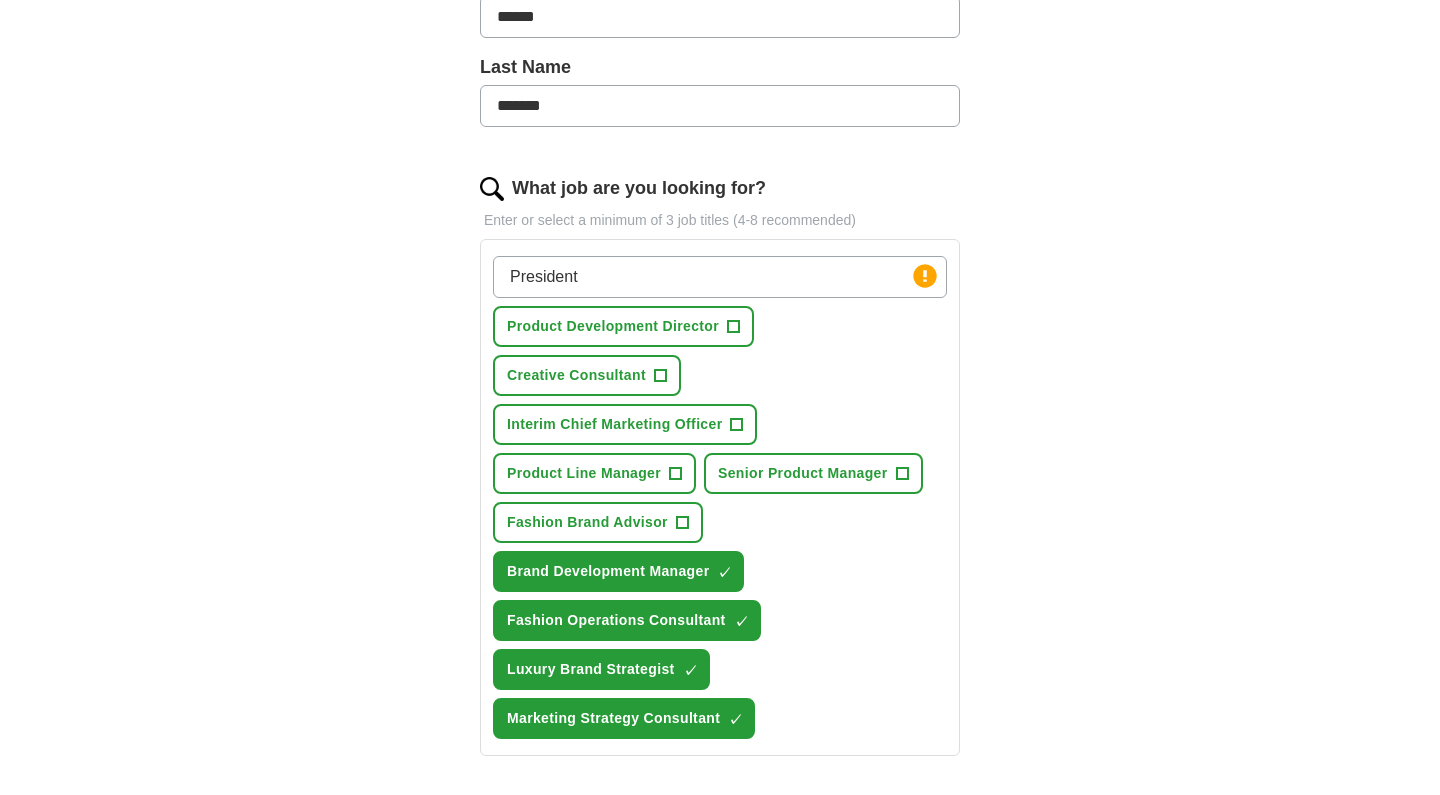 click on "+" at bounding box center (682, 523) 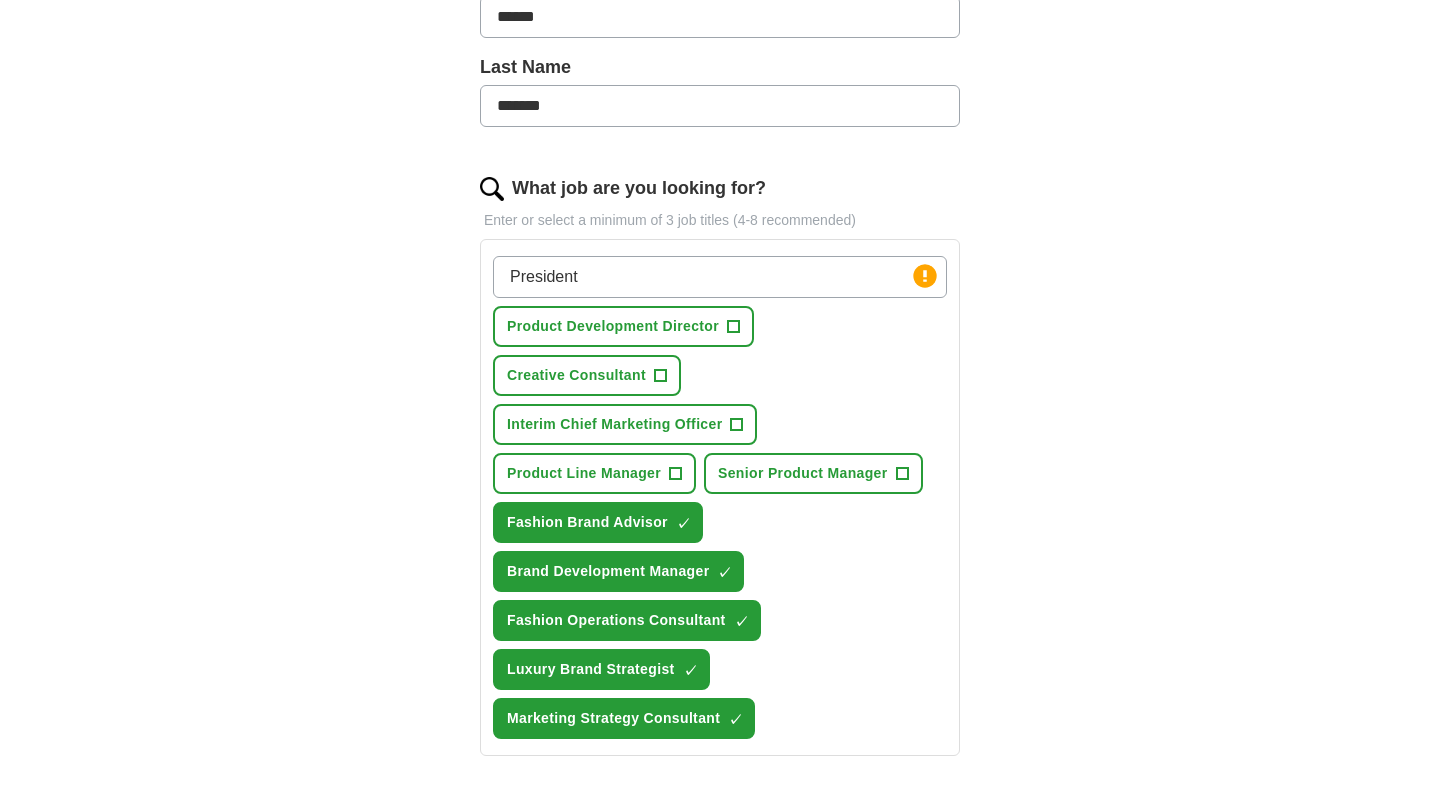 click on "+" at bounding box center (902, 474) 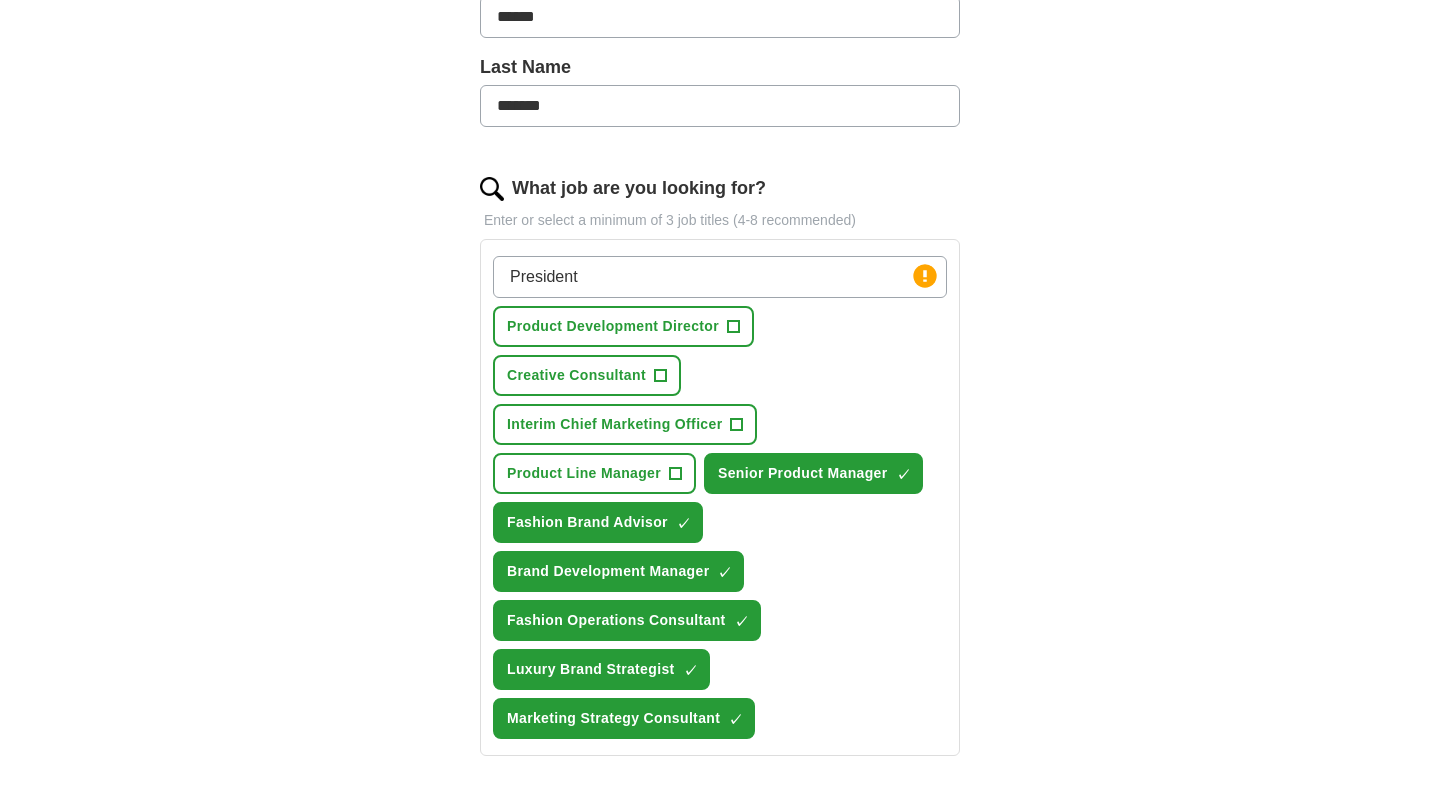 click on "+" at bounding box center (737, 425) 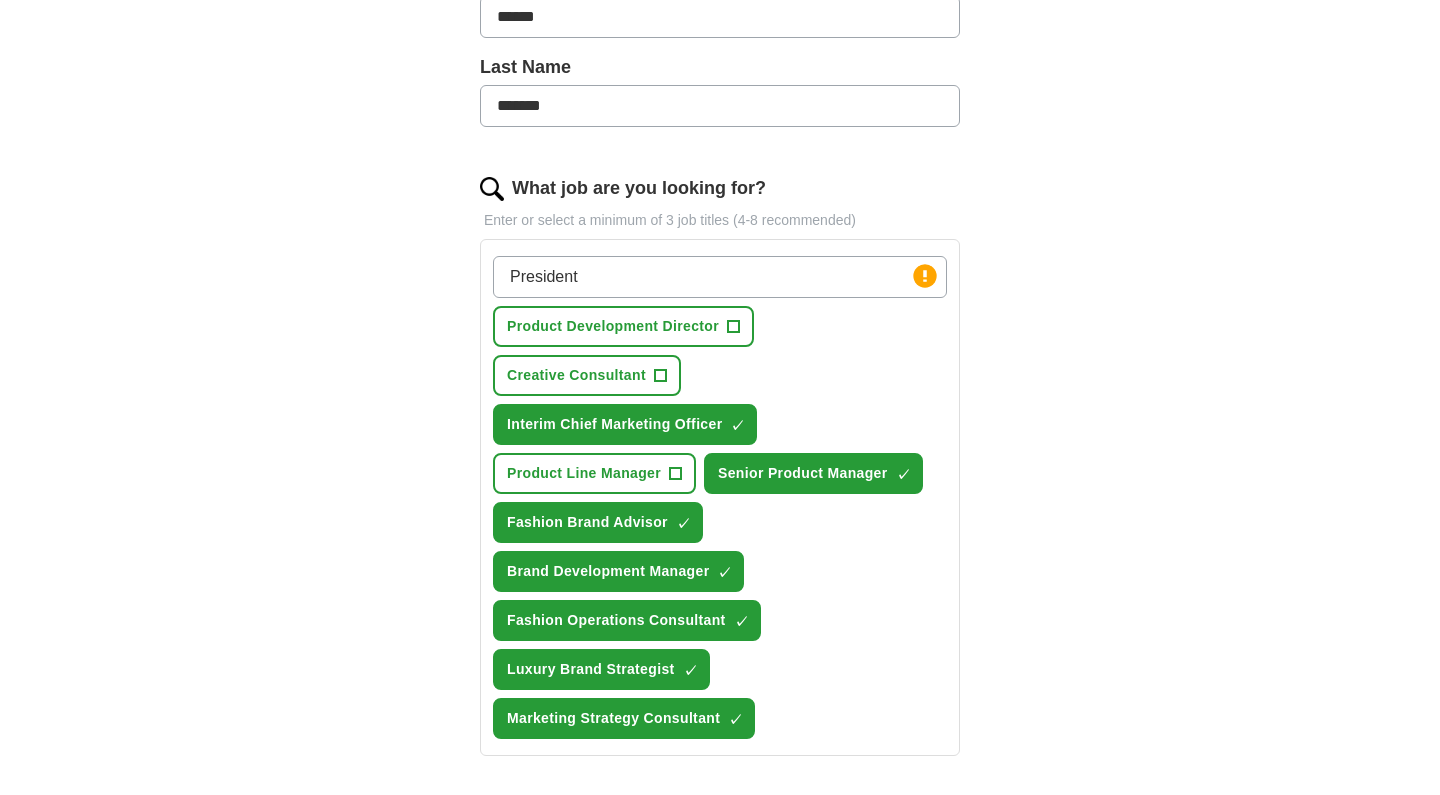 click on "+" at bounding box center [660, 376] 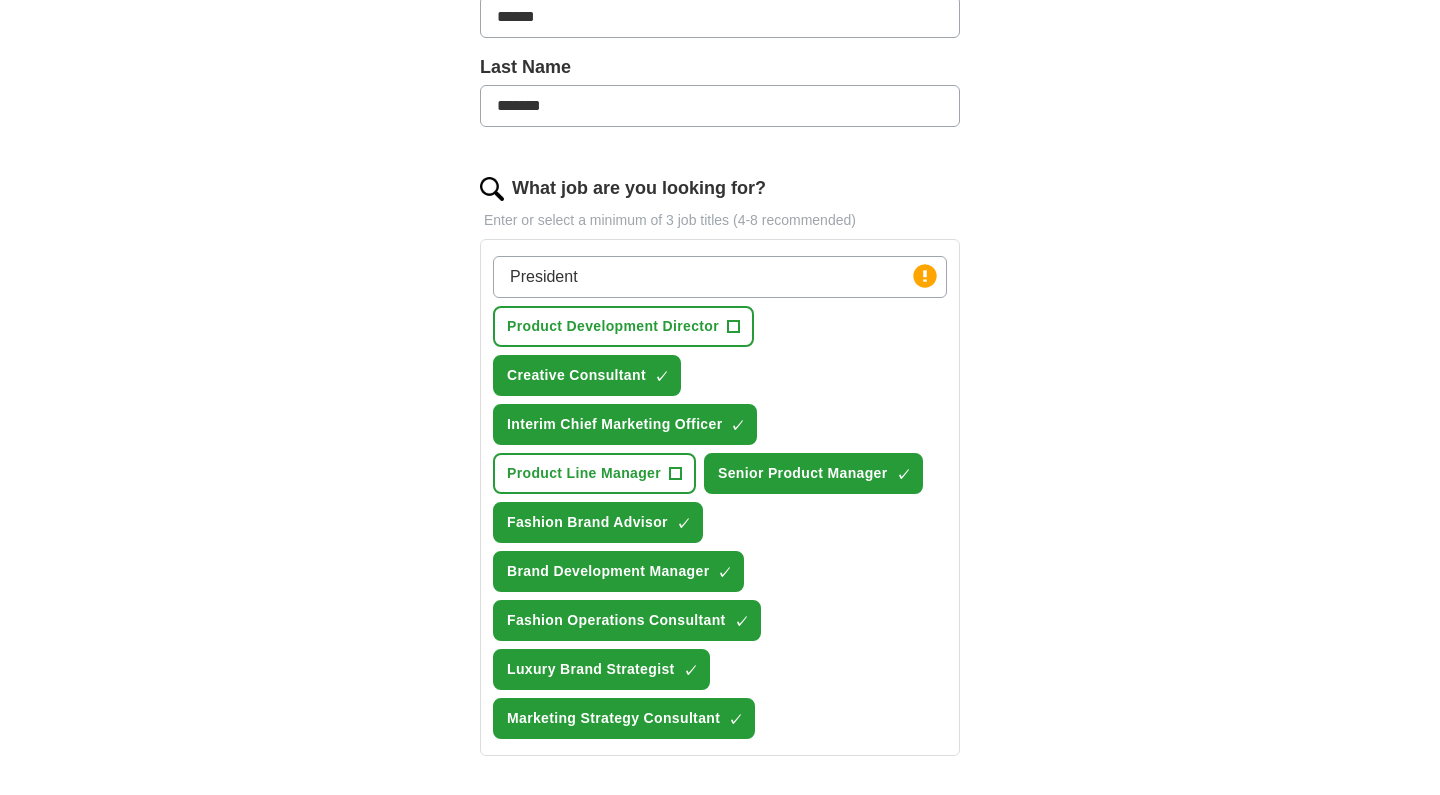 click on "+" at bounding box center (734, 327) 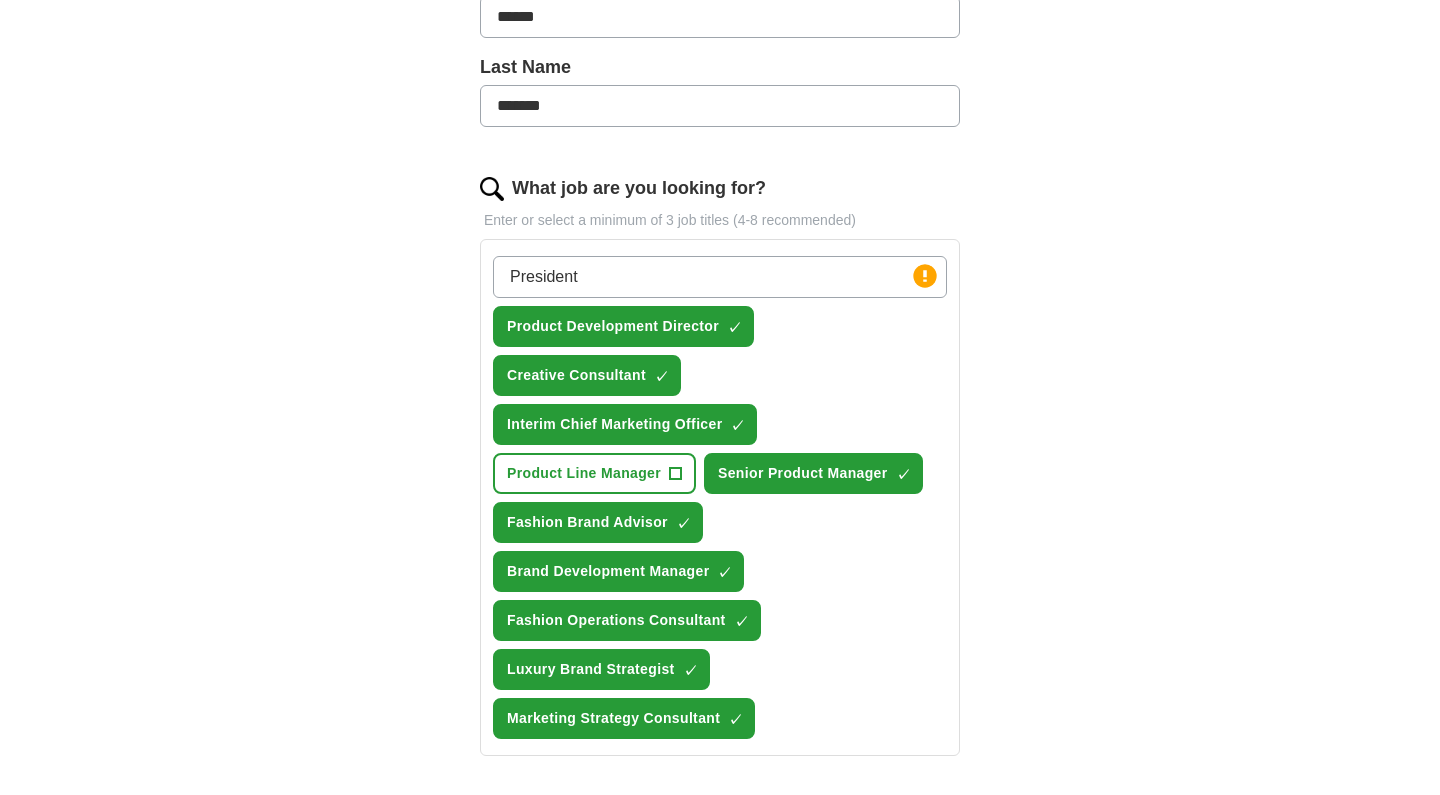 click on "[TITLE] [TITLE] [TITLE] [TITLE] [TITLE] [TITLE] [TITLE] [TITLE] [TITLE] [TITLE]" at bounding box center [720, 497] 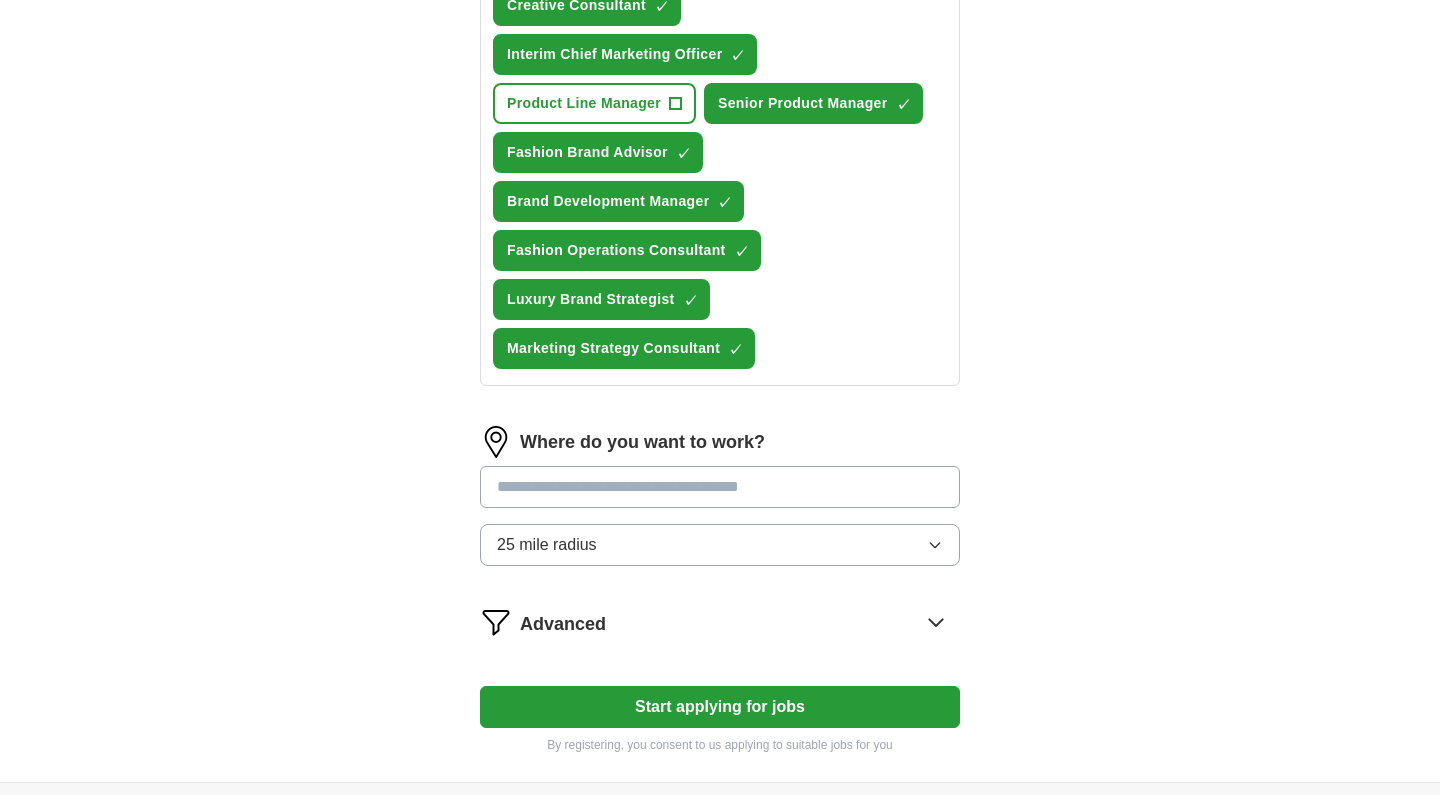 scroll, scrollTop: 979, scrollLeft: 0, axis: vertical 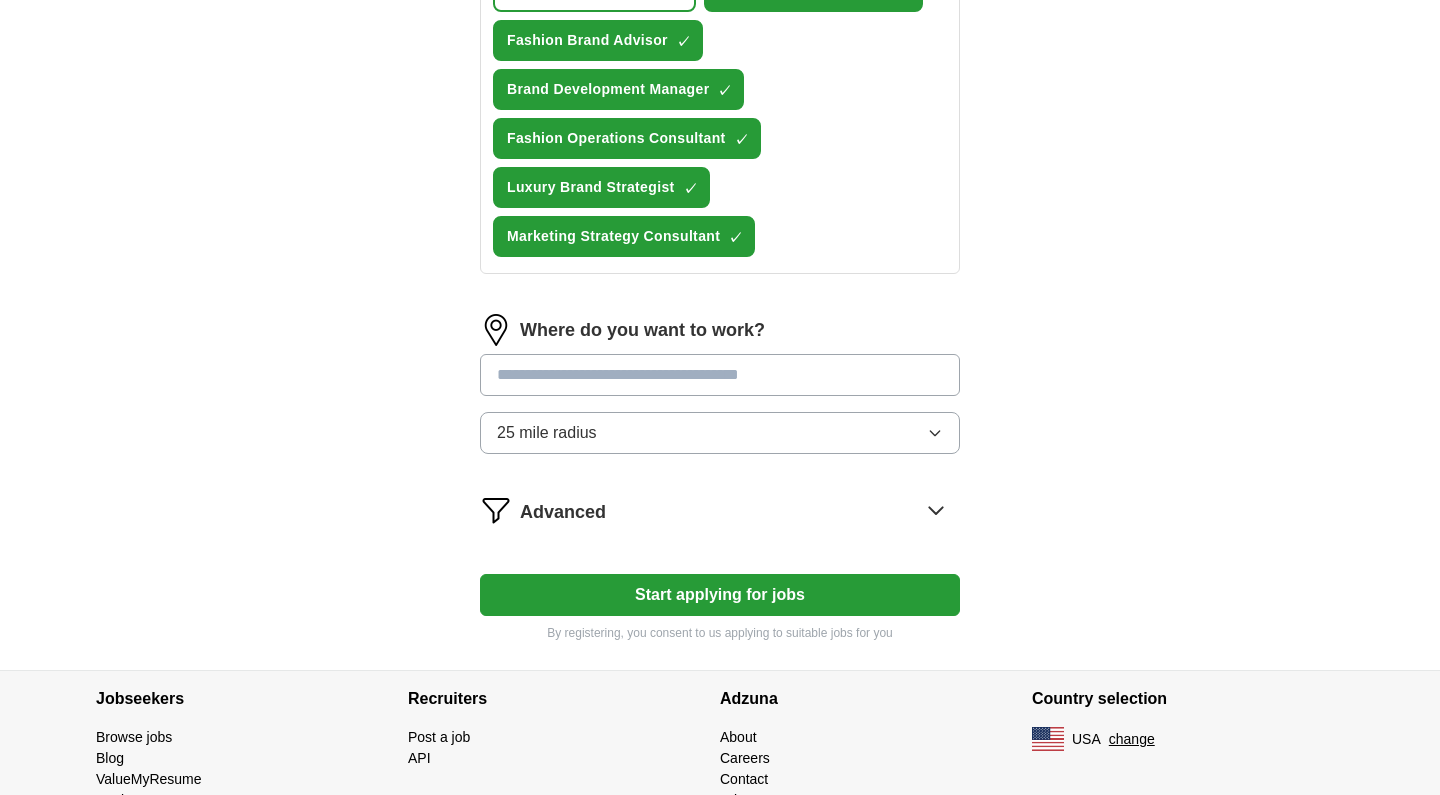 click at bounding box center [720, 375] 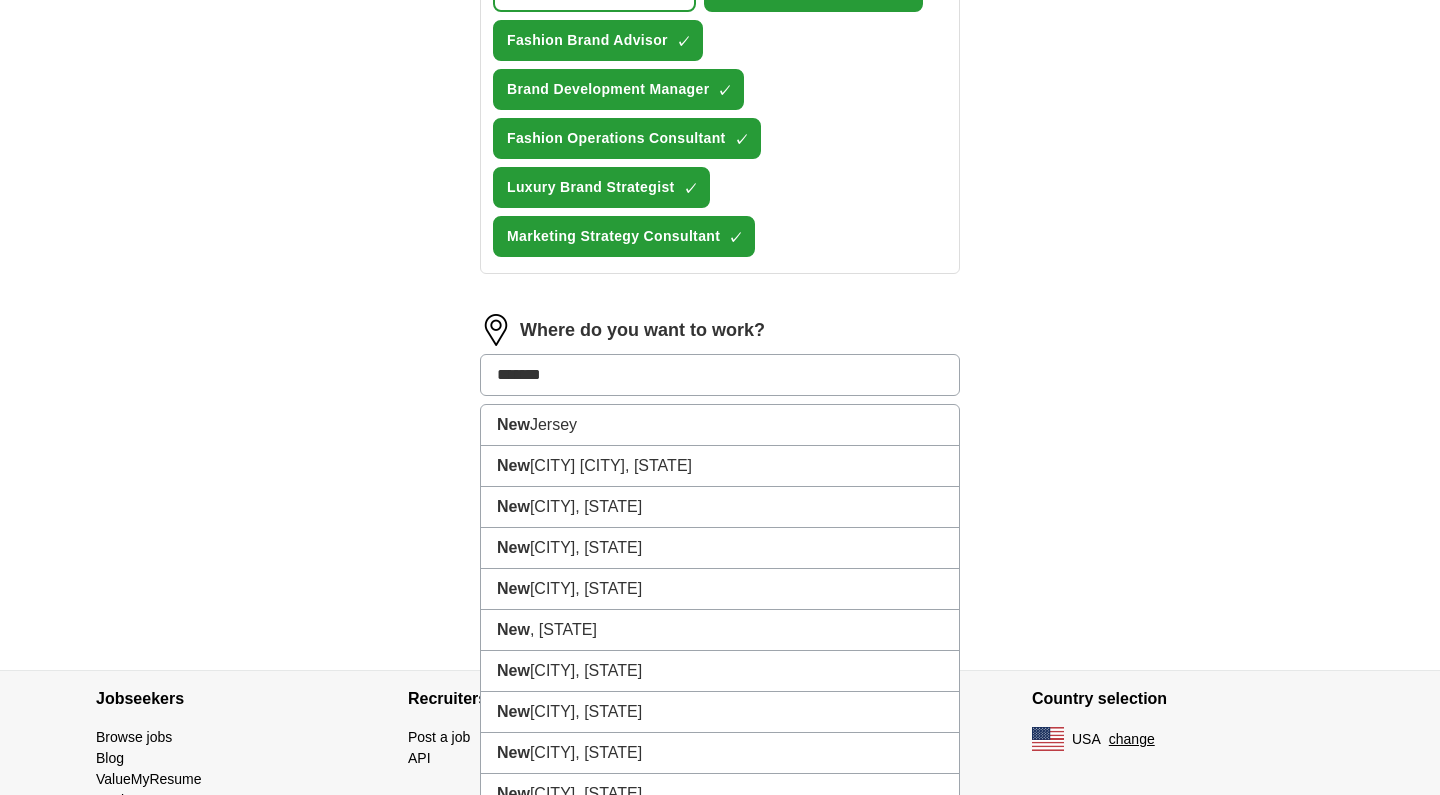 type on "********" 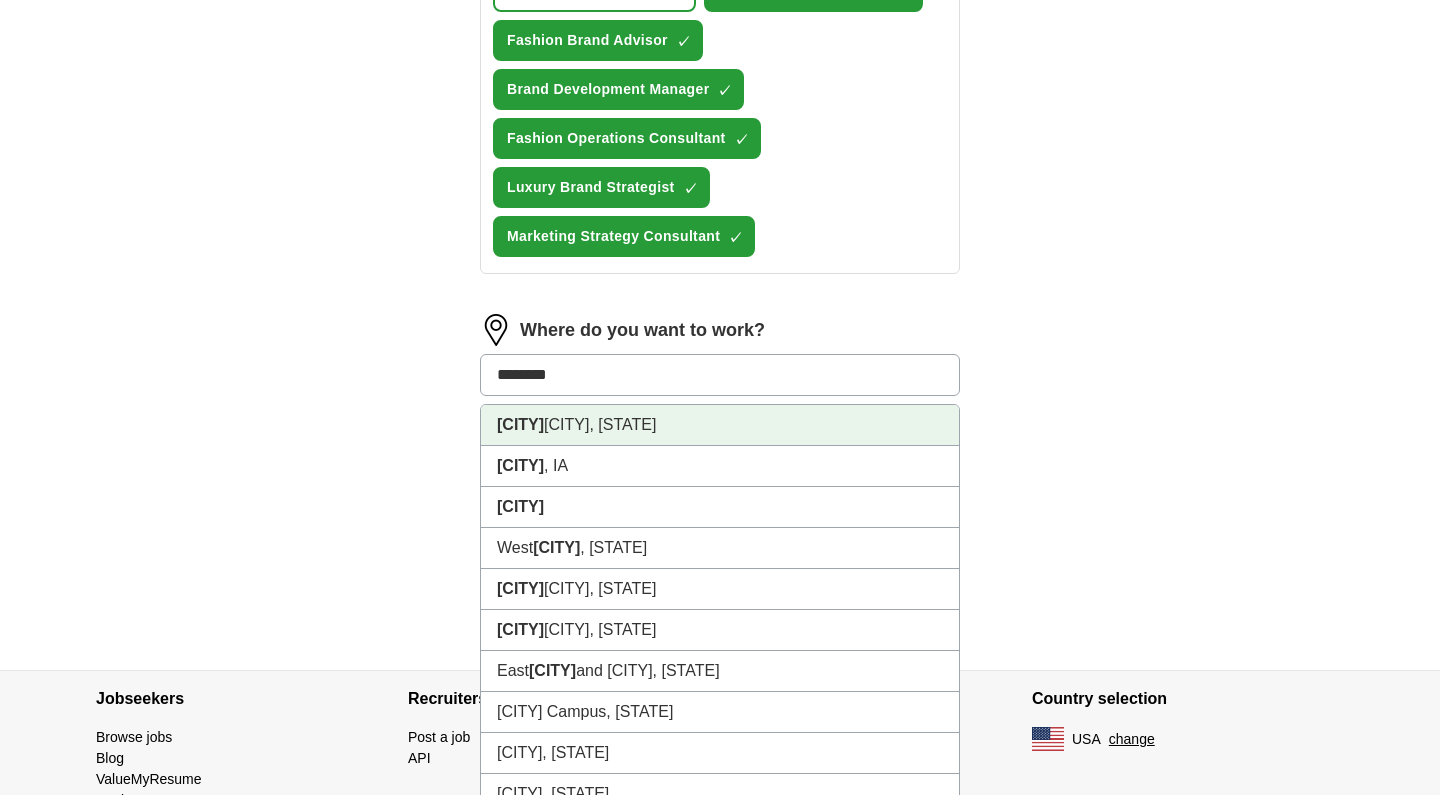 click on "[CITY] [CITY], [STATE]" at bounding box center (720, 425) 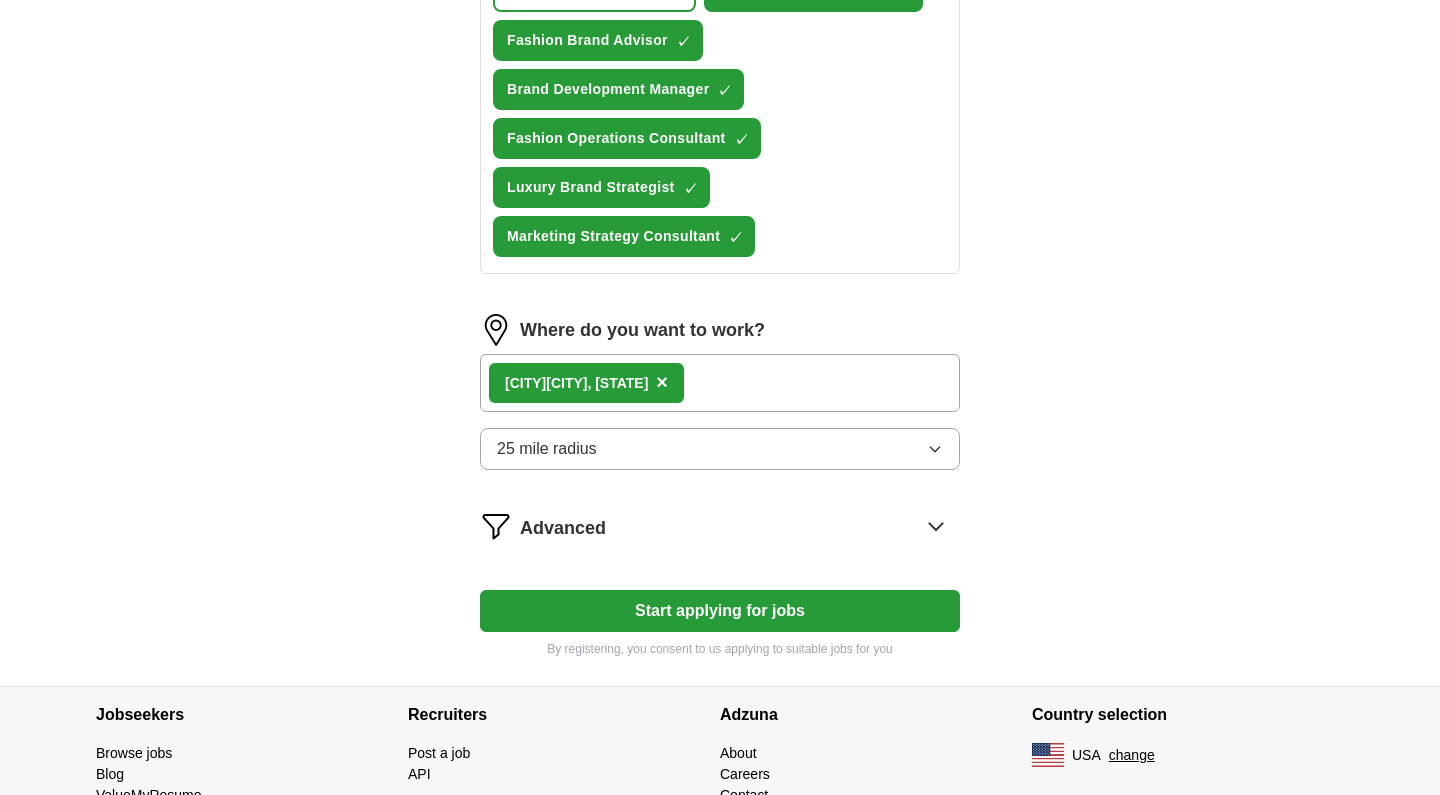 click on "Start applying for jobs" at bounding box center (720, 611) 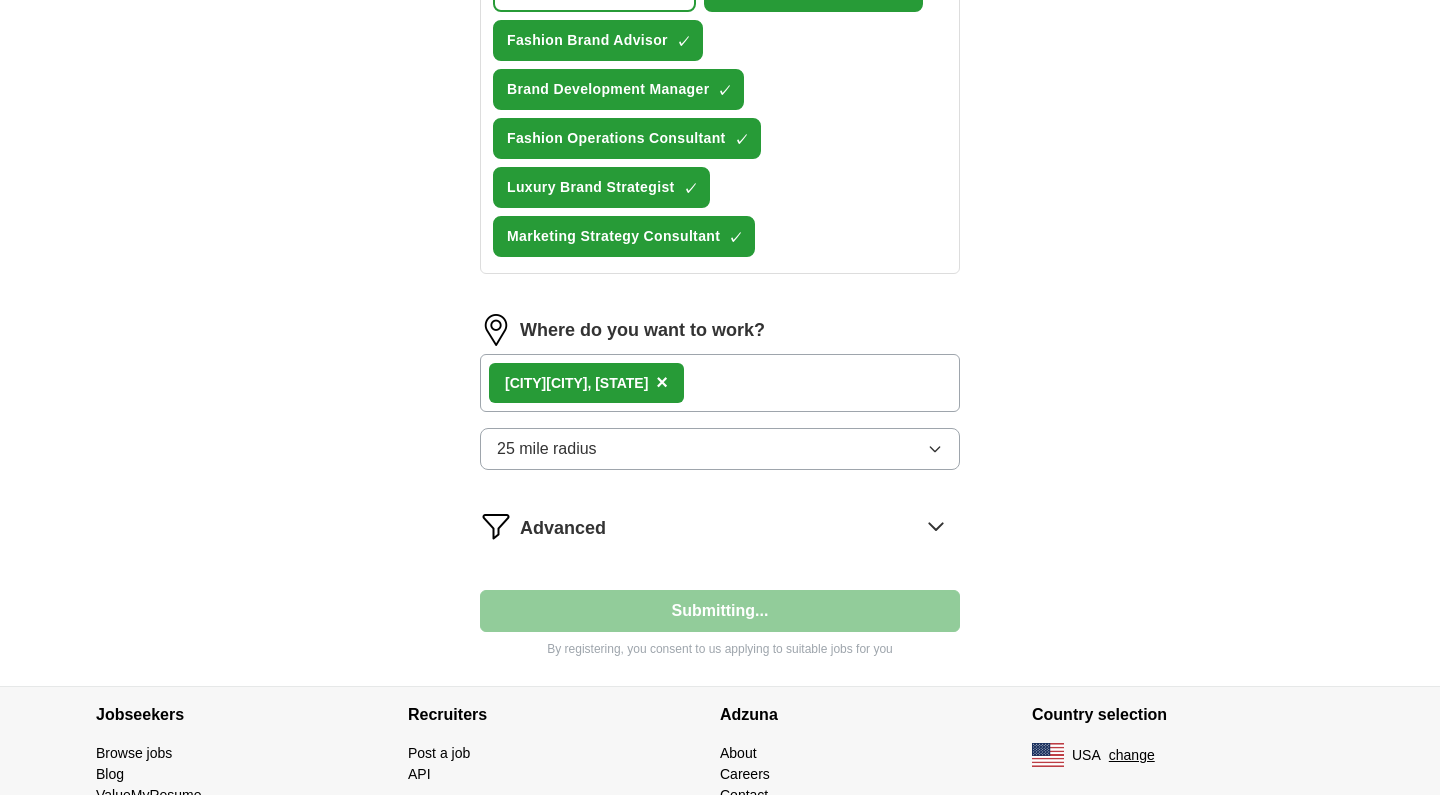 select on "**" 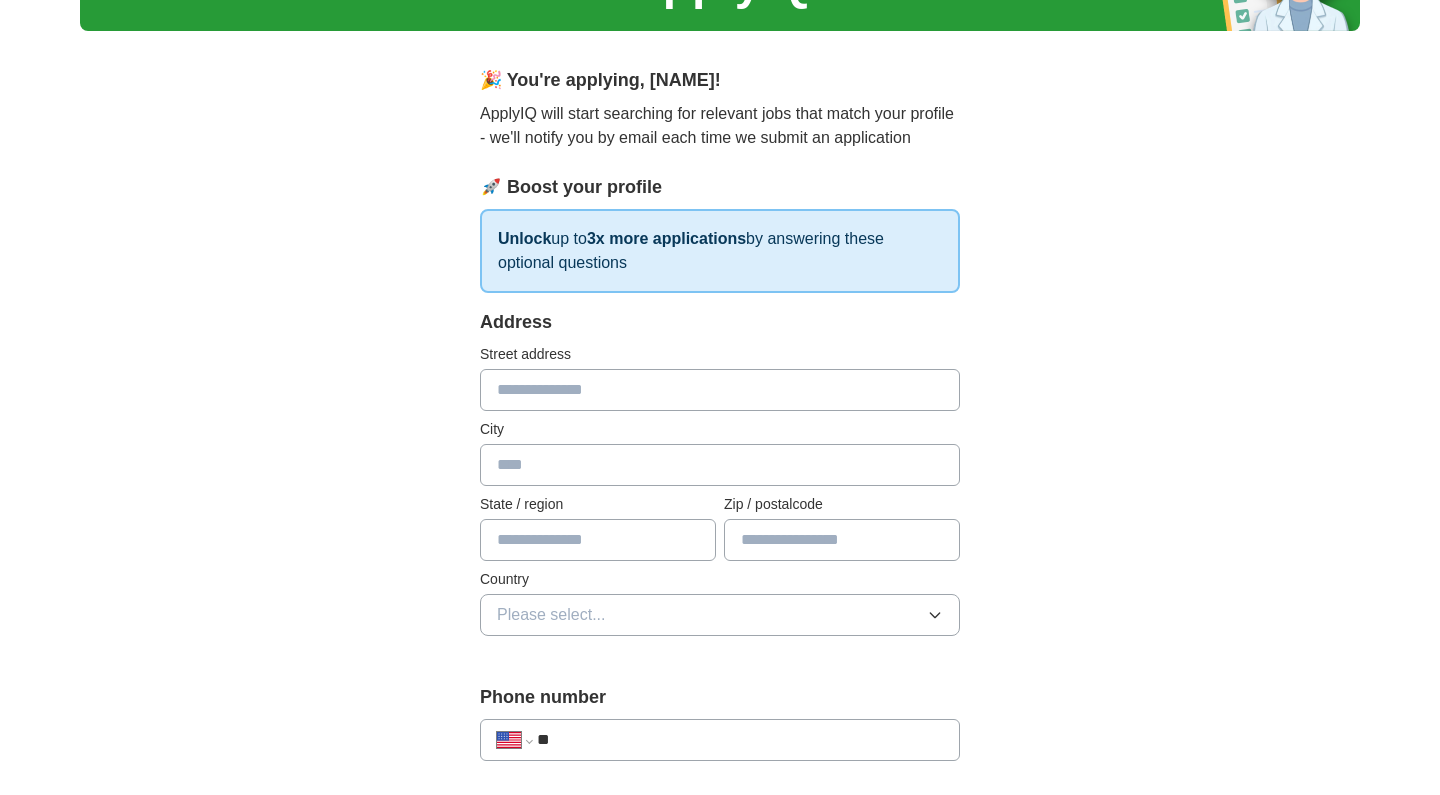 scroll, scrollTop: 0, scrollLeft: 0, axis: both 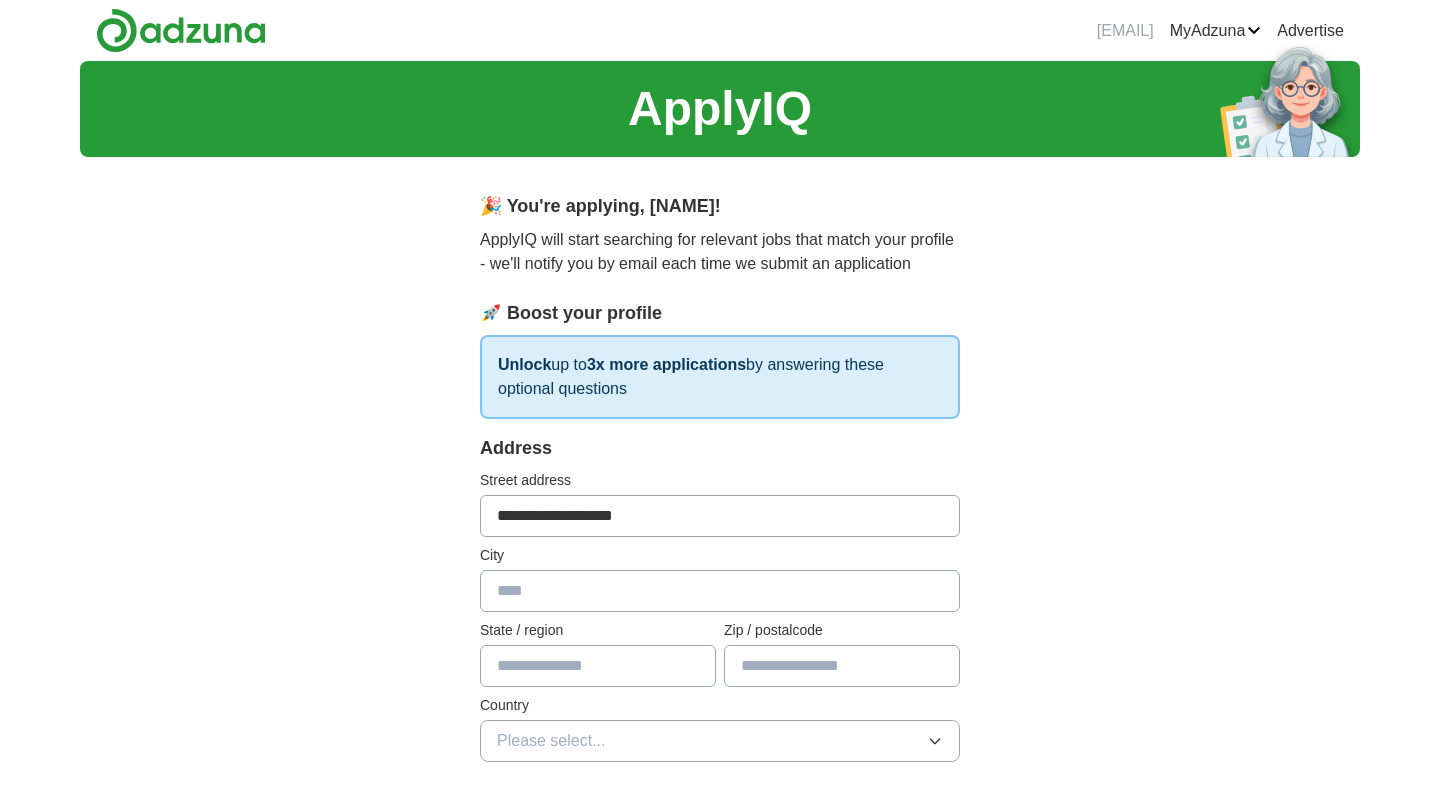 type on "**********" 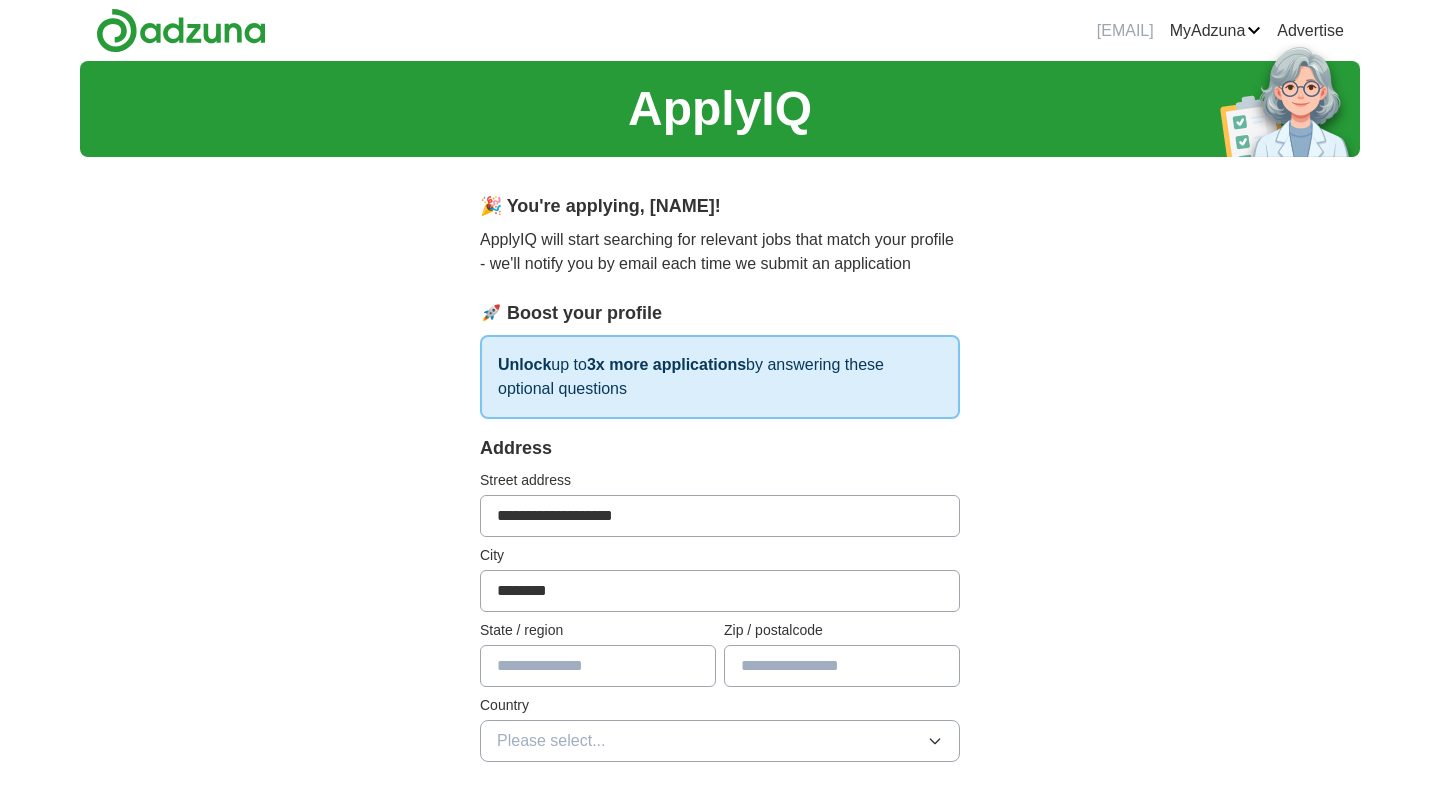 type on "********" 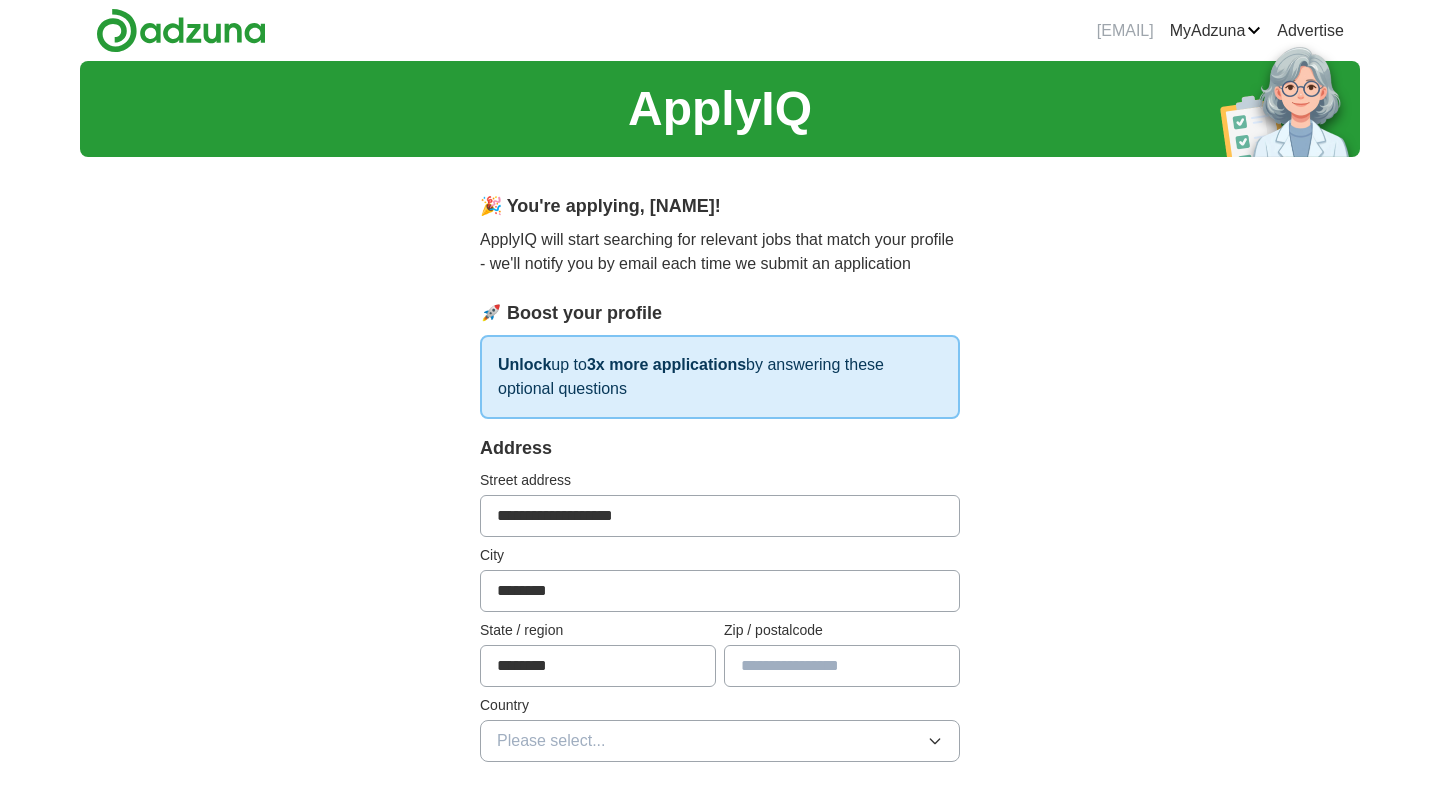 type on "********" 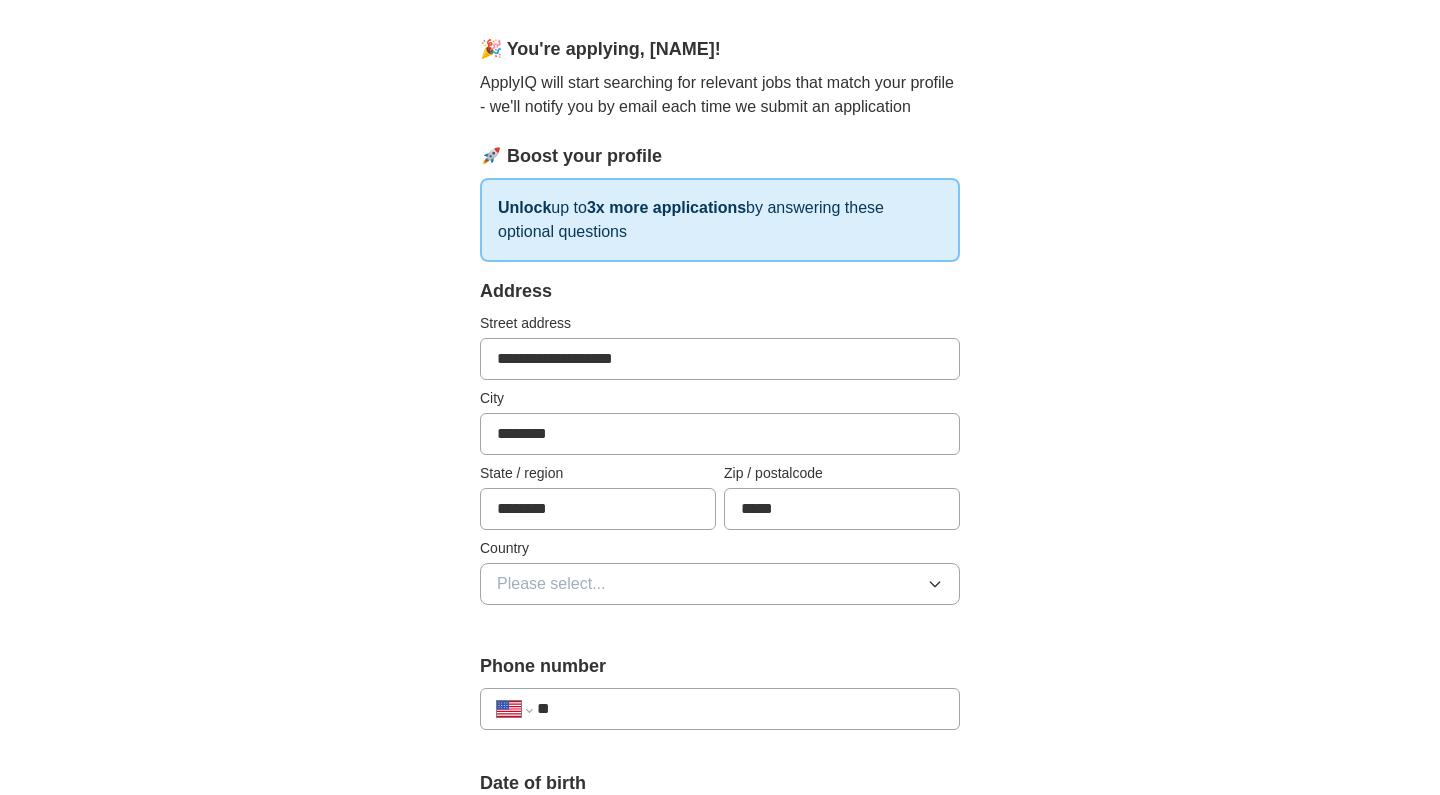 scroll, scrollTop: 159, scrollLeft: 0, axis: vertical 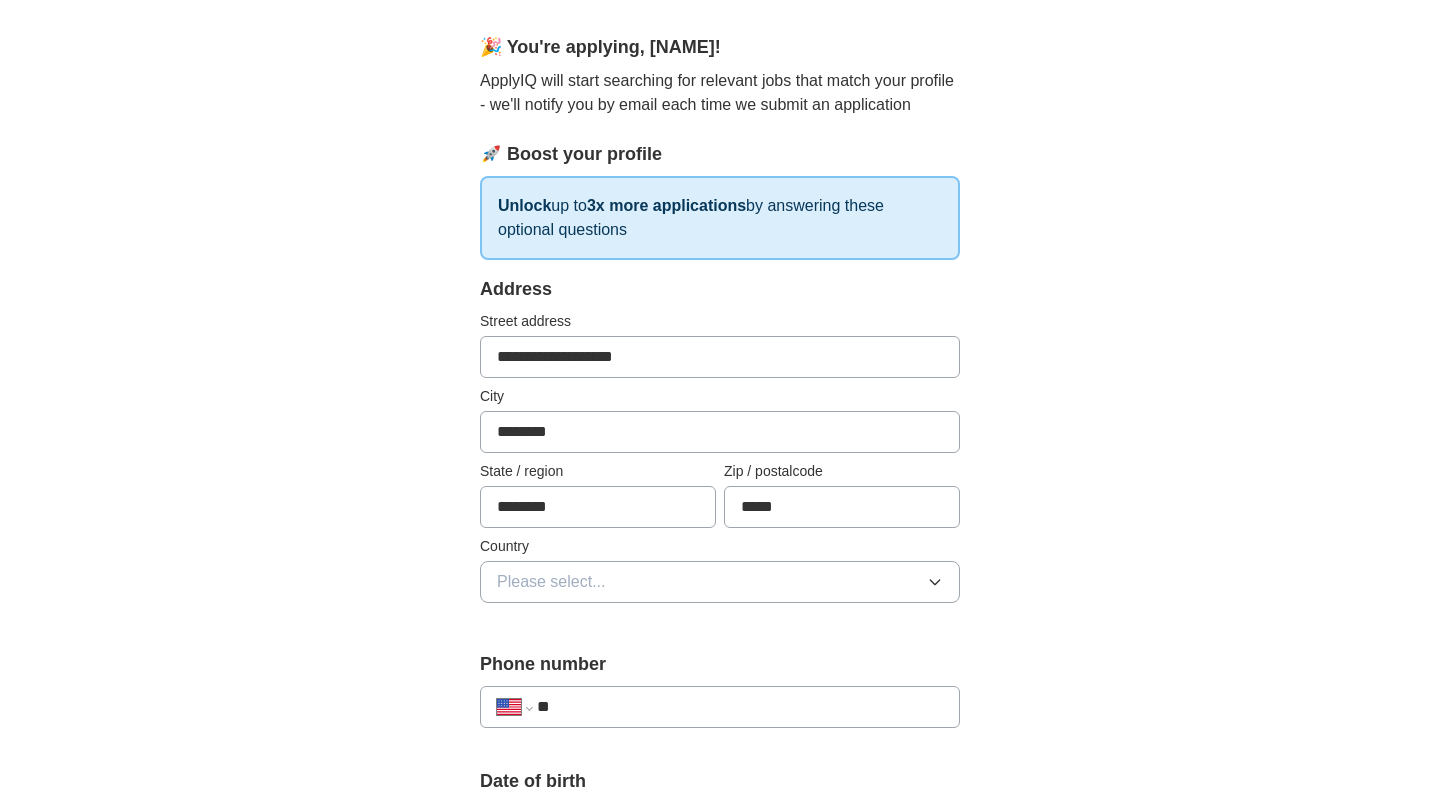 type on "*****" 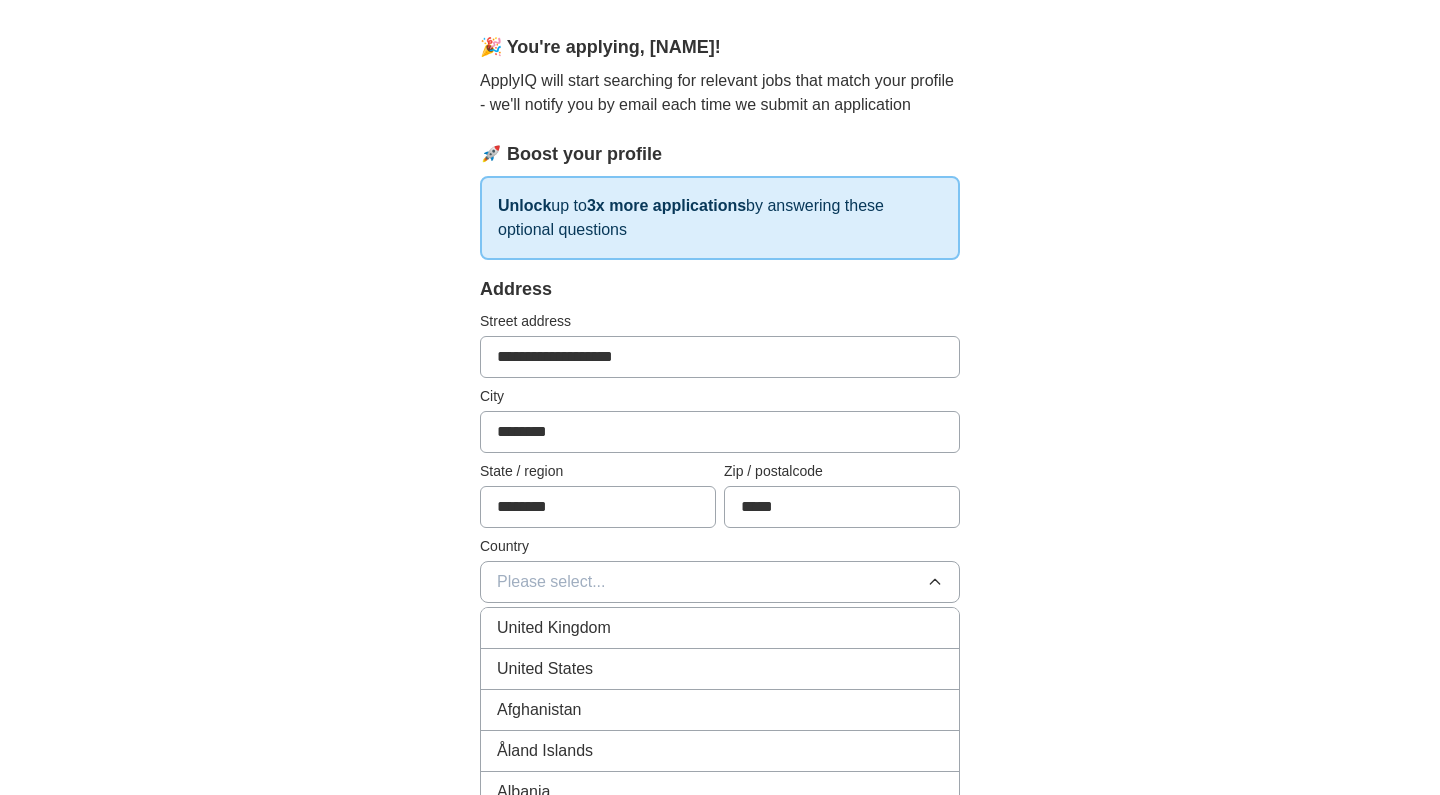 click on "United States" at bounding box center [720, 669] 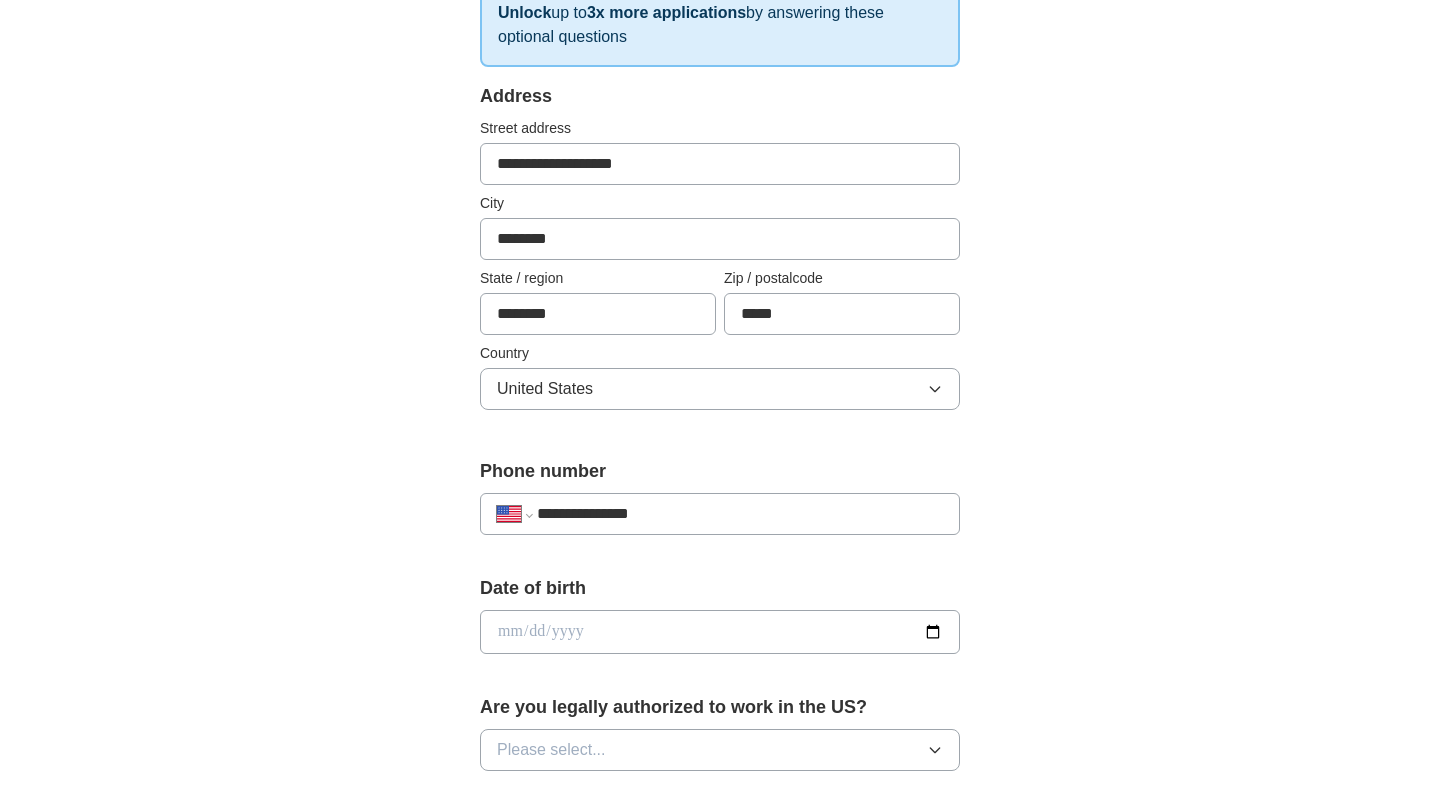 scroll, scrollTop: 361, scrollLeft: 0, axis: vertical 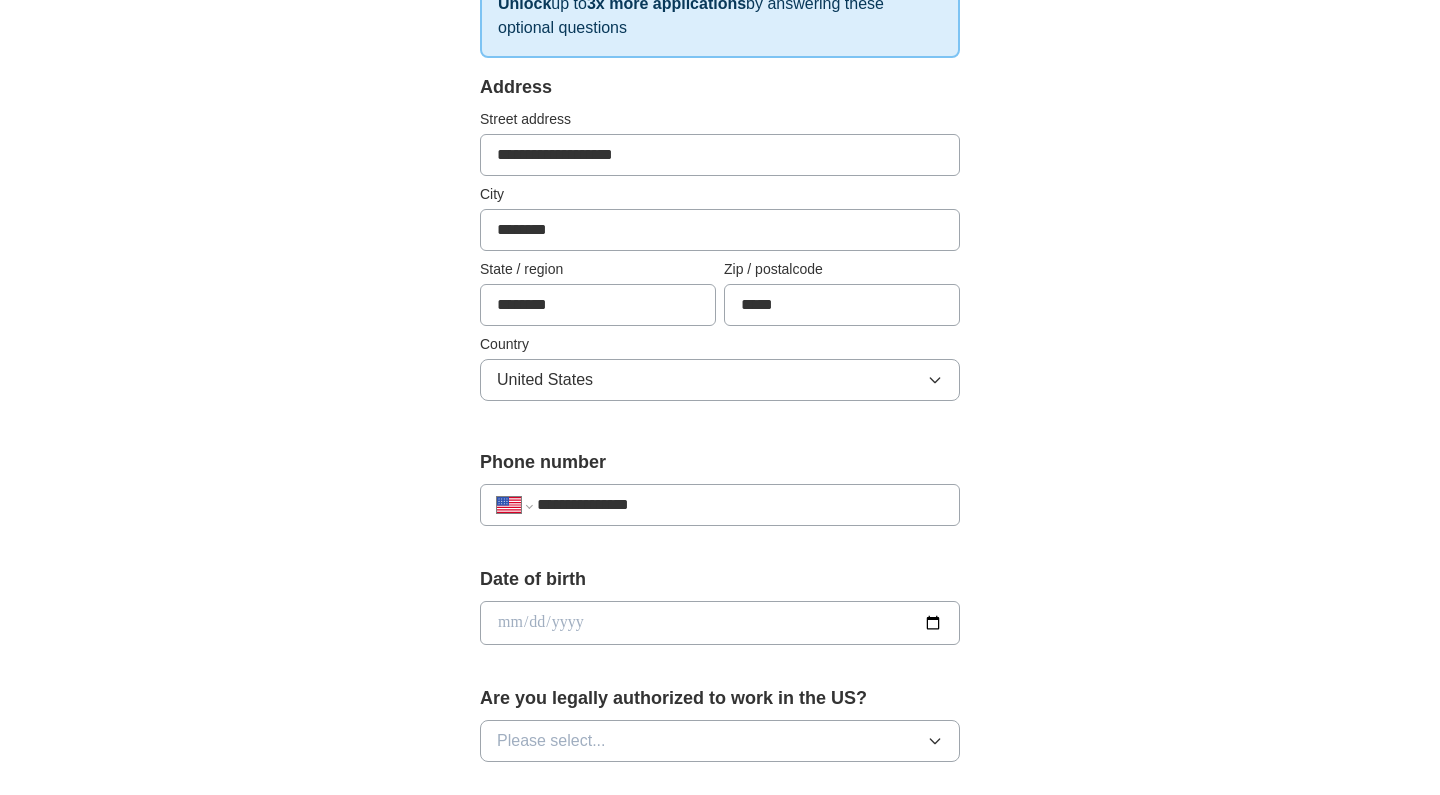 type on "**********" 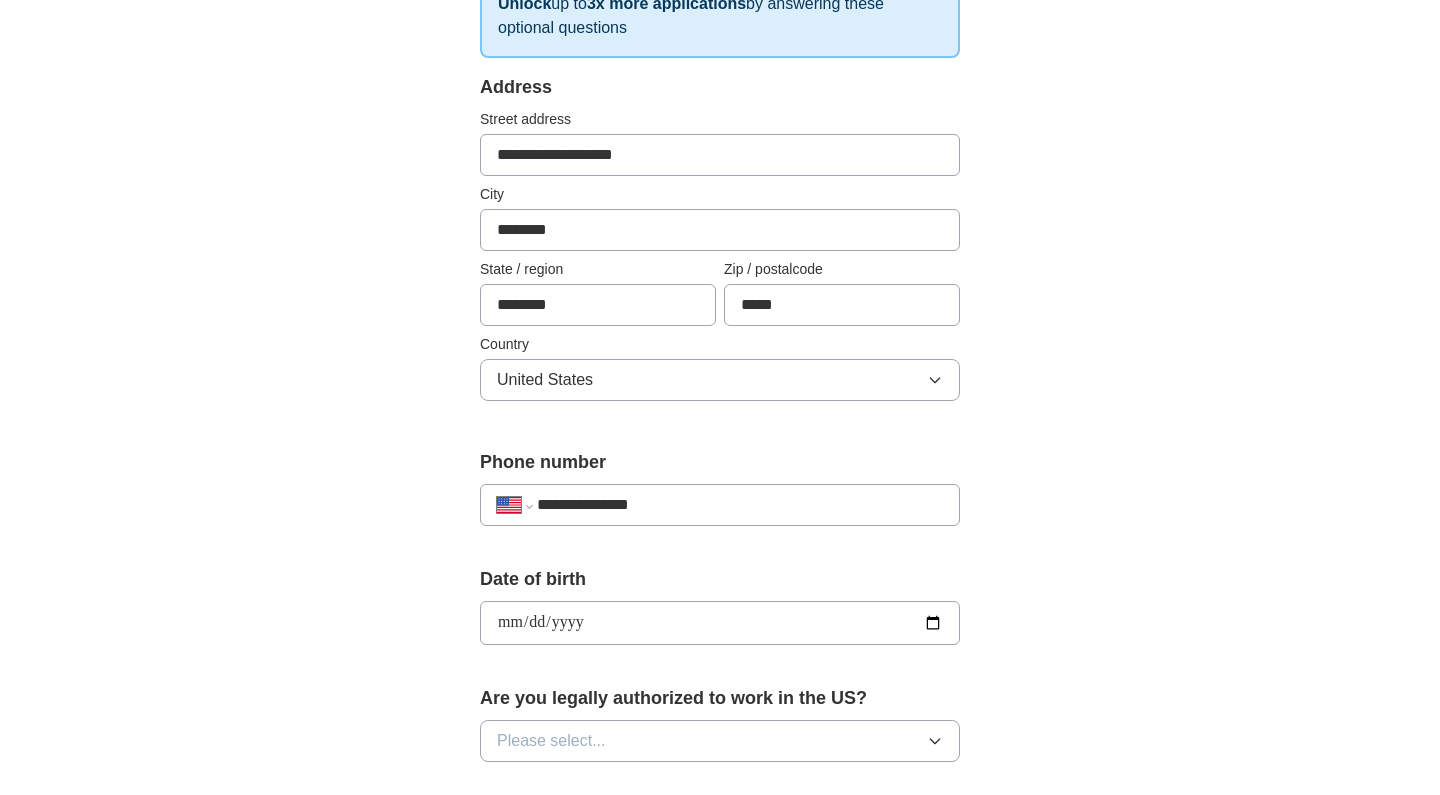 type on "**********" 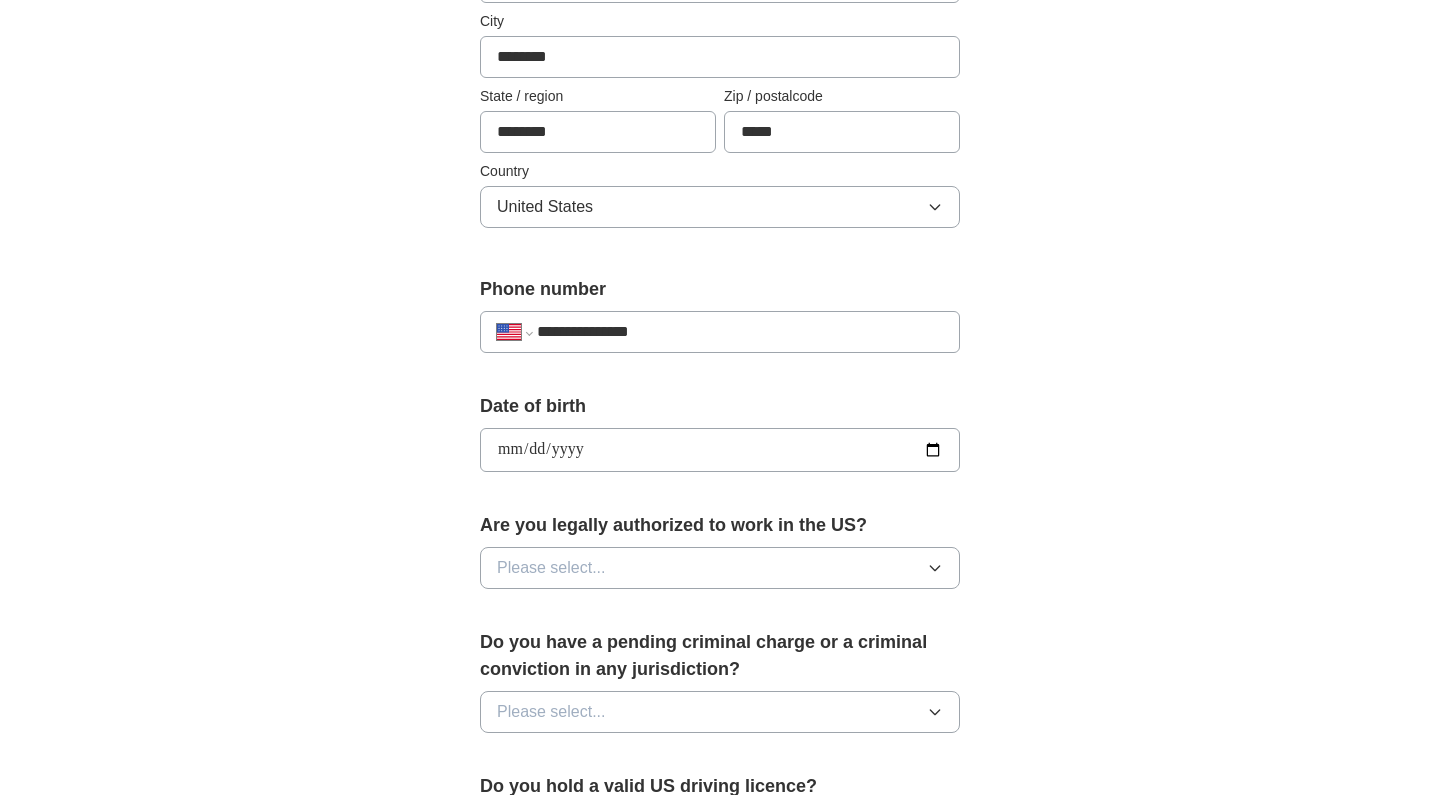 scroll, scrollTop: 540, scrollLeft: 0, axis: vertical 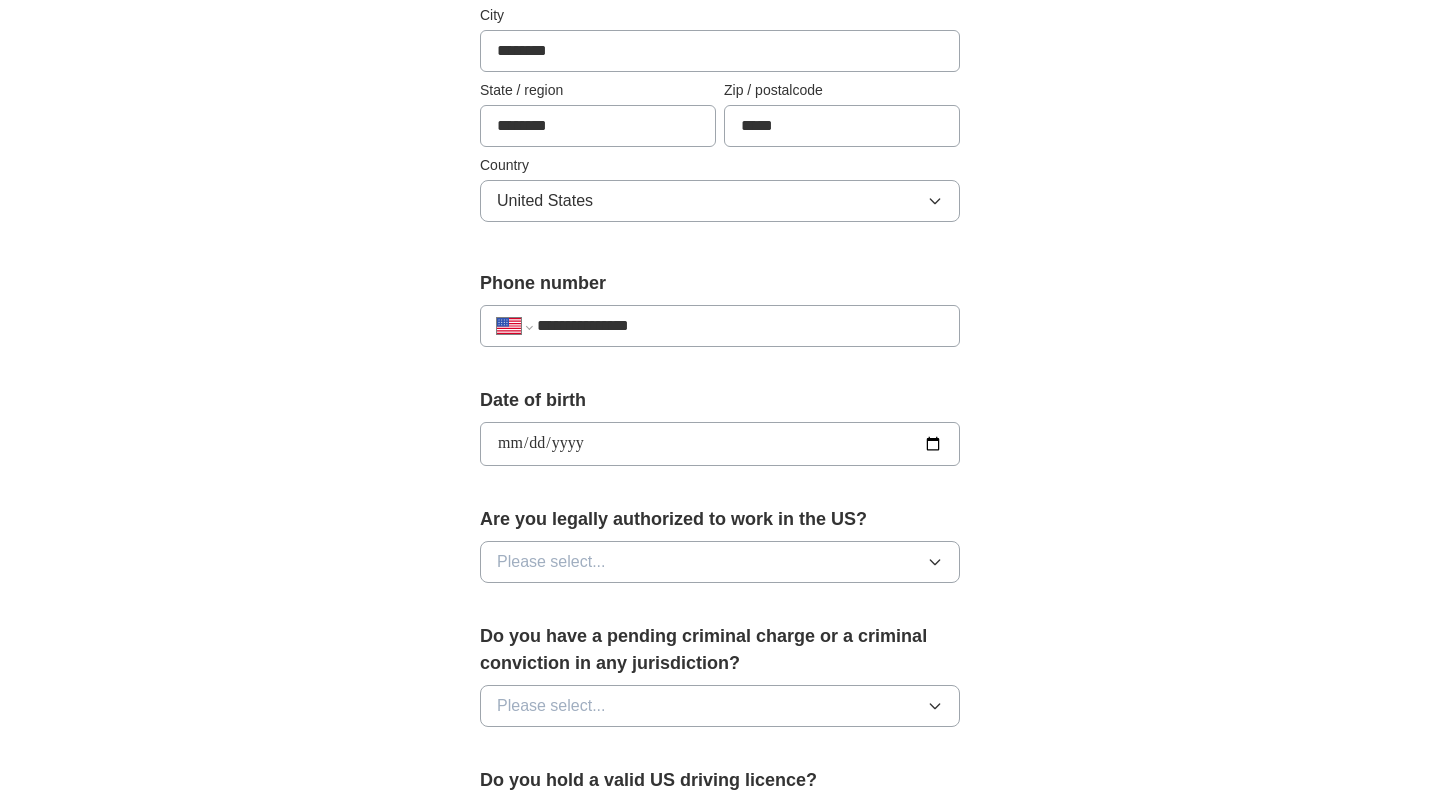 click on "Please select..." at bounding box center [720, 562] 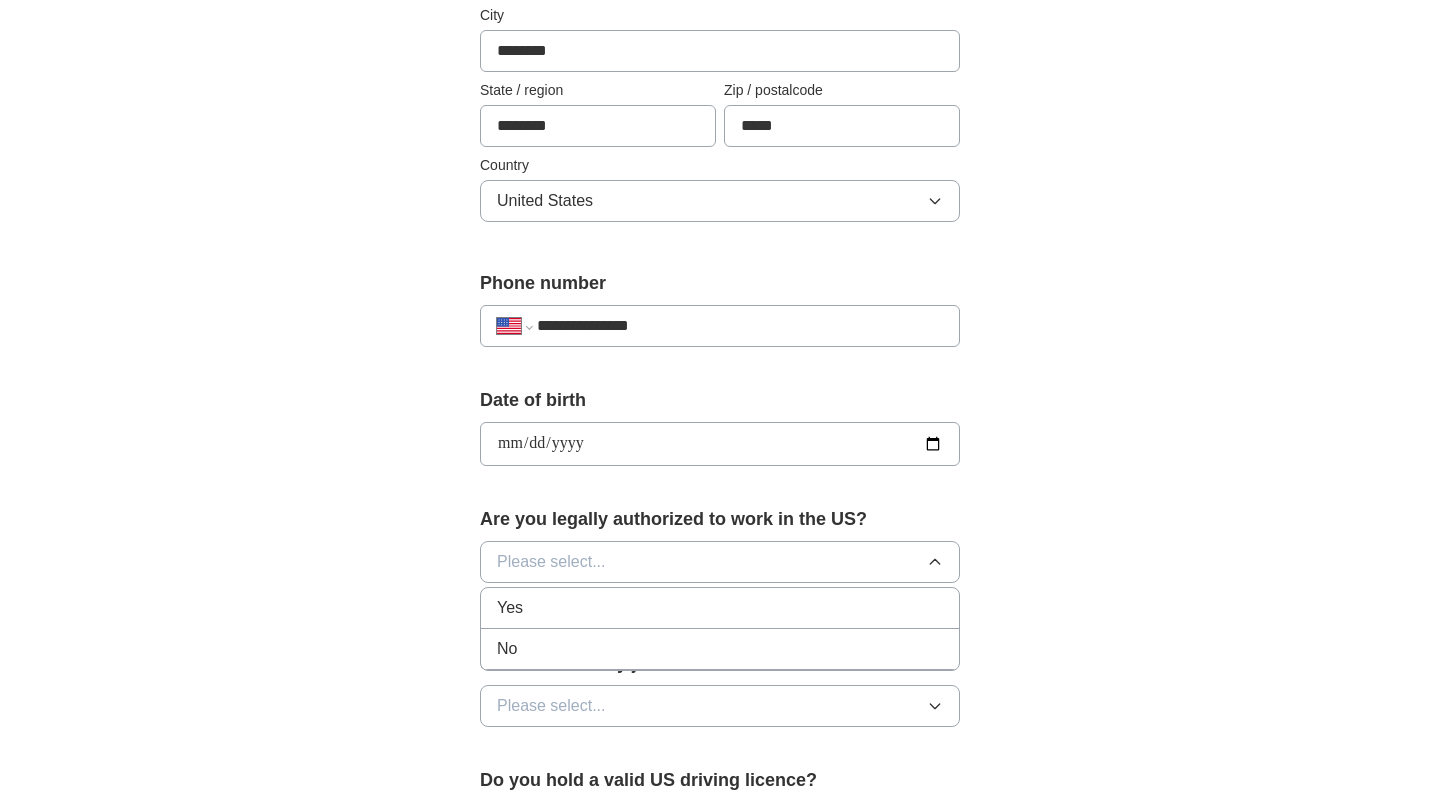 click on "Yes" at bounding box center (720, 608) 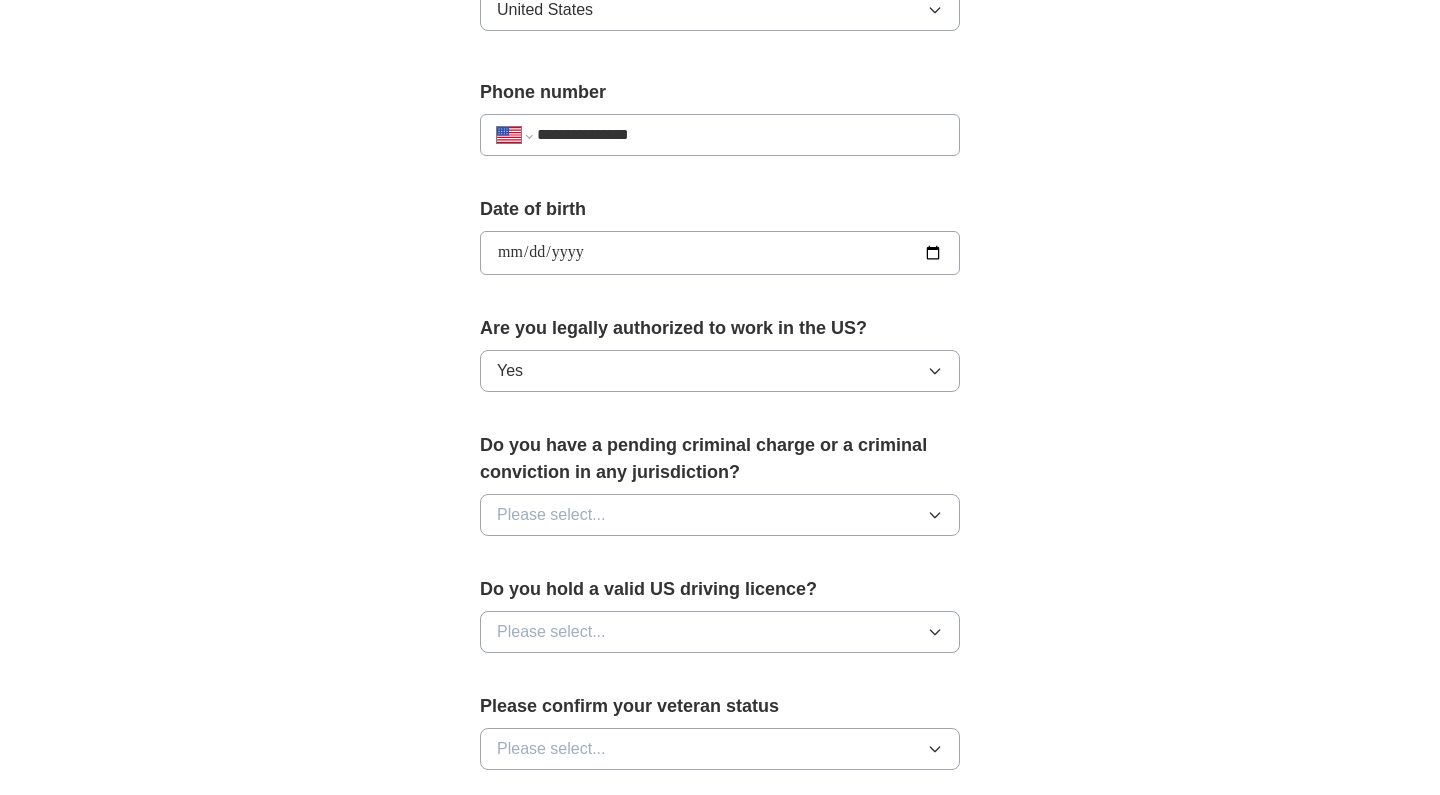 scroll, scrollTop: 733, scrollLeft: 0, axis: vertical 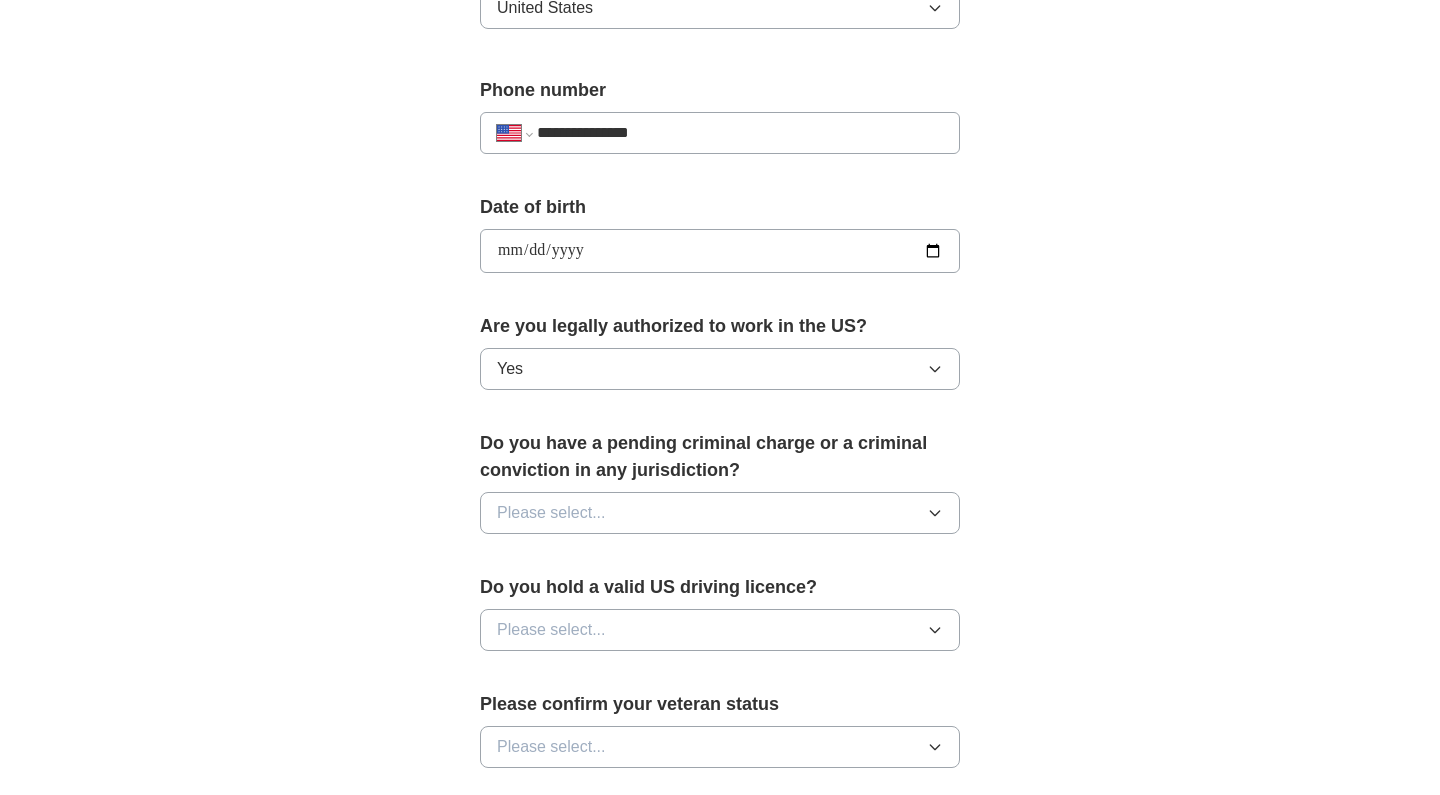 click on "Please select..." at bounding box center [551, 513] 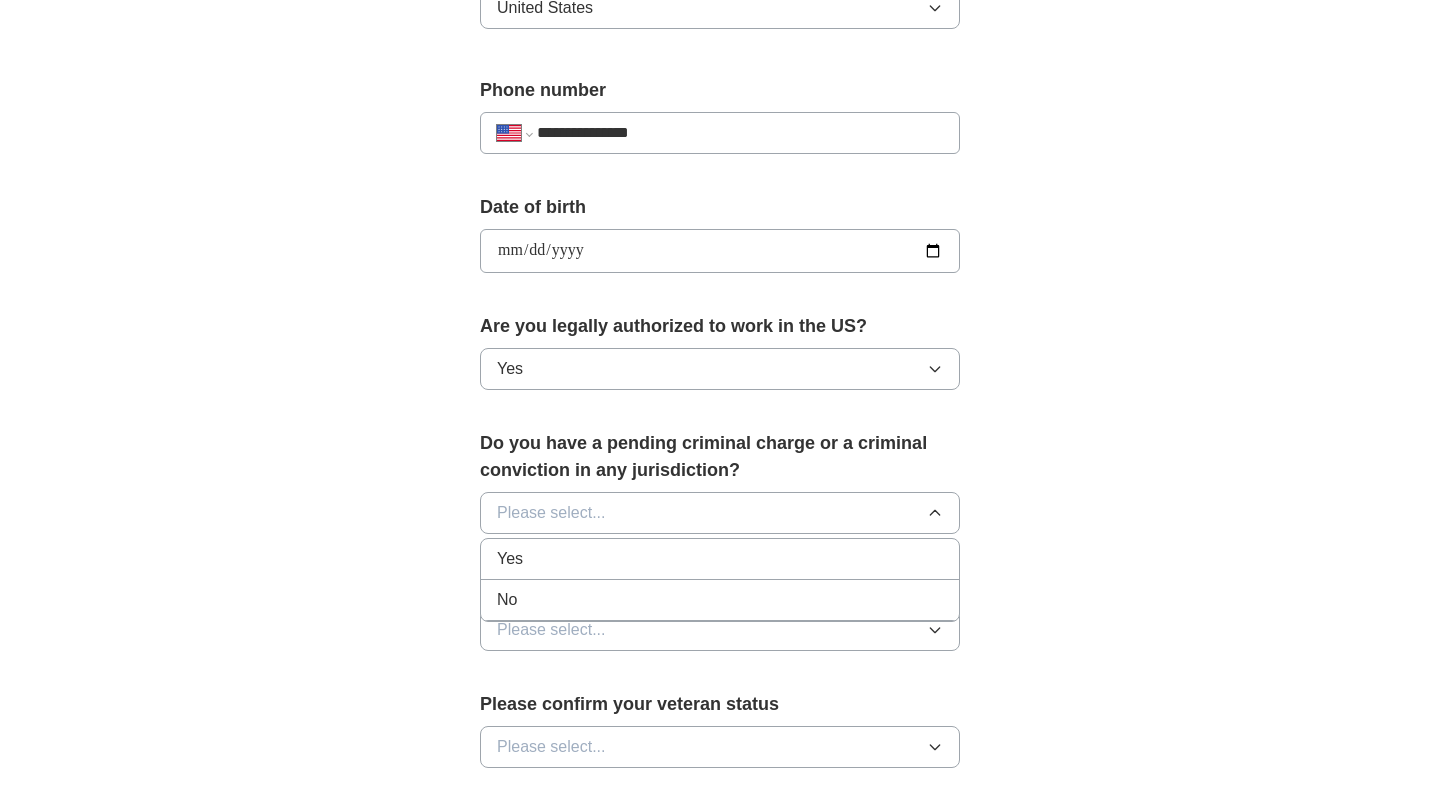 click on "No" at bounding box center (720, 600) 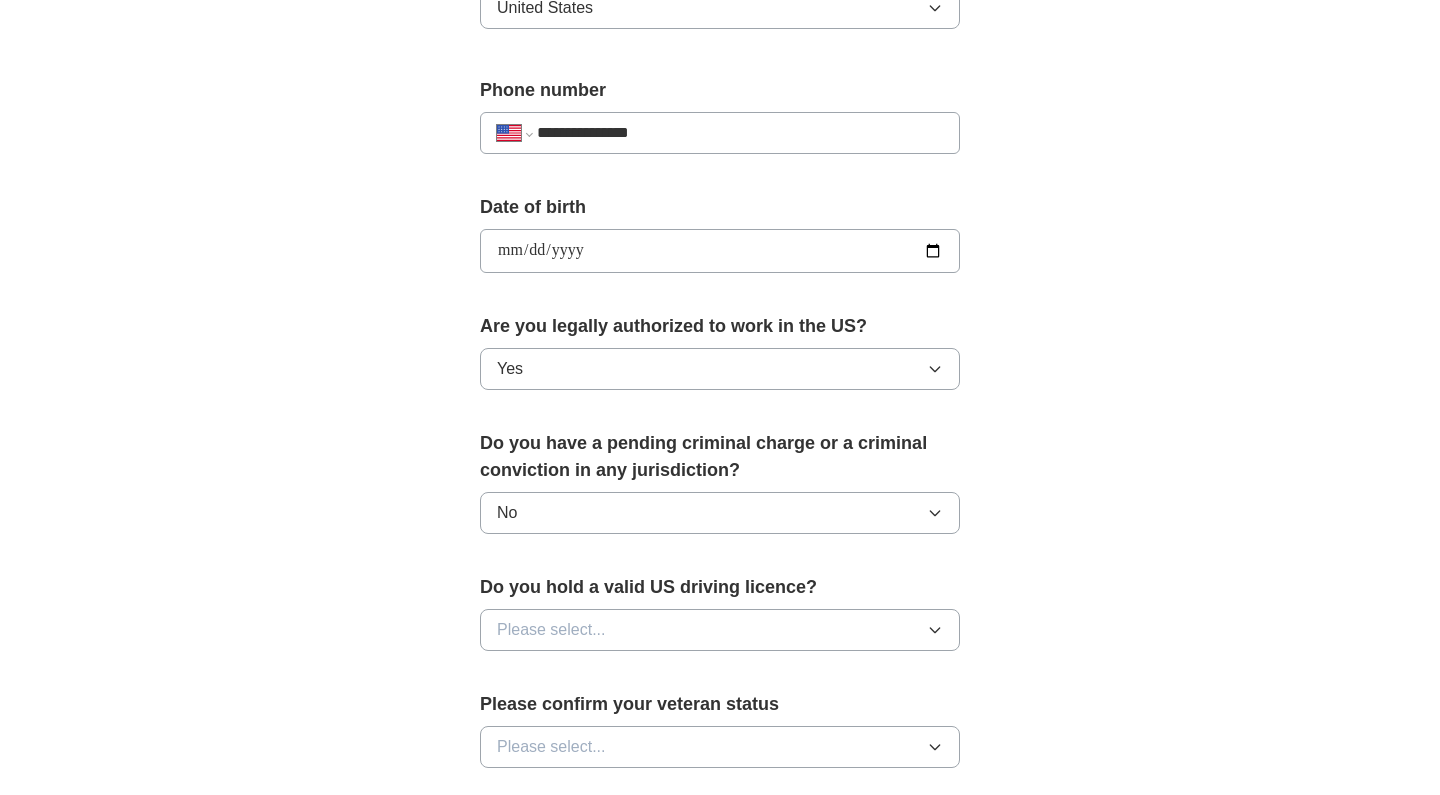 click on "Please select..." at bounding box center (551, 630) 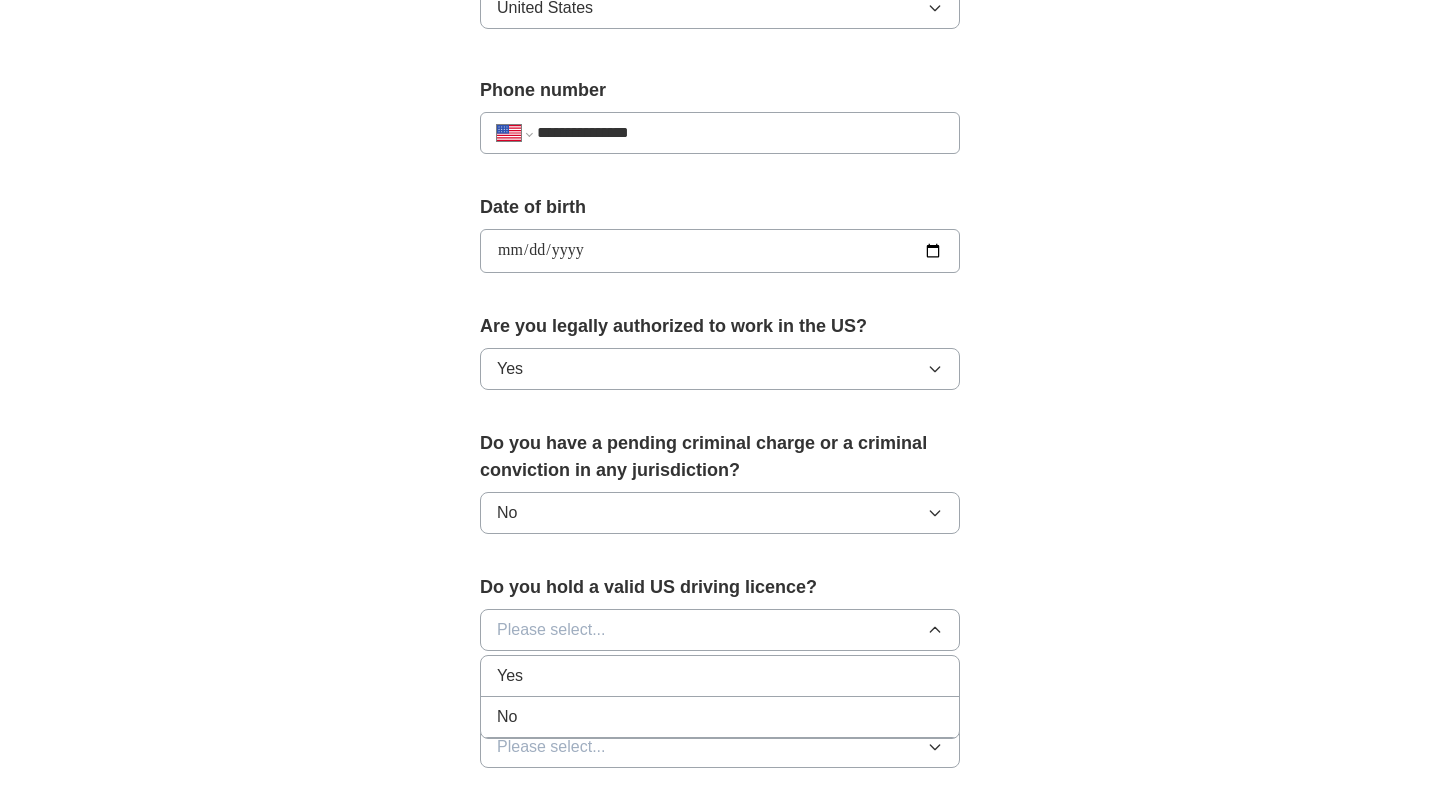 click on "Yes" at bounding box center [720, 676] 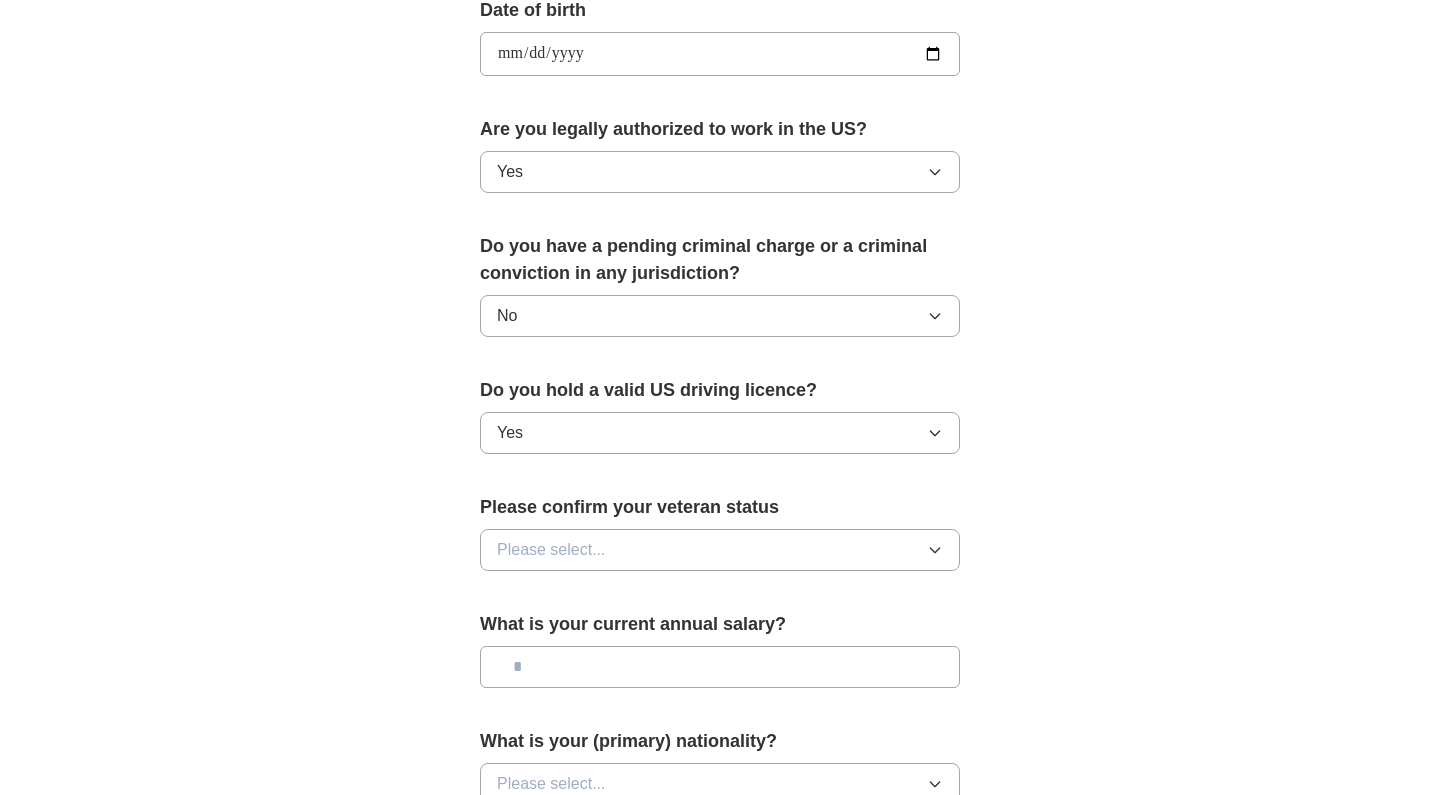 scroll, scrollTop: 942, scrollLeft: 0, axis: vertical 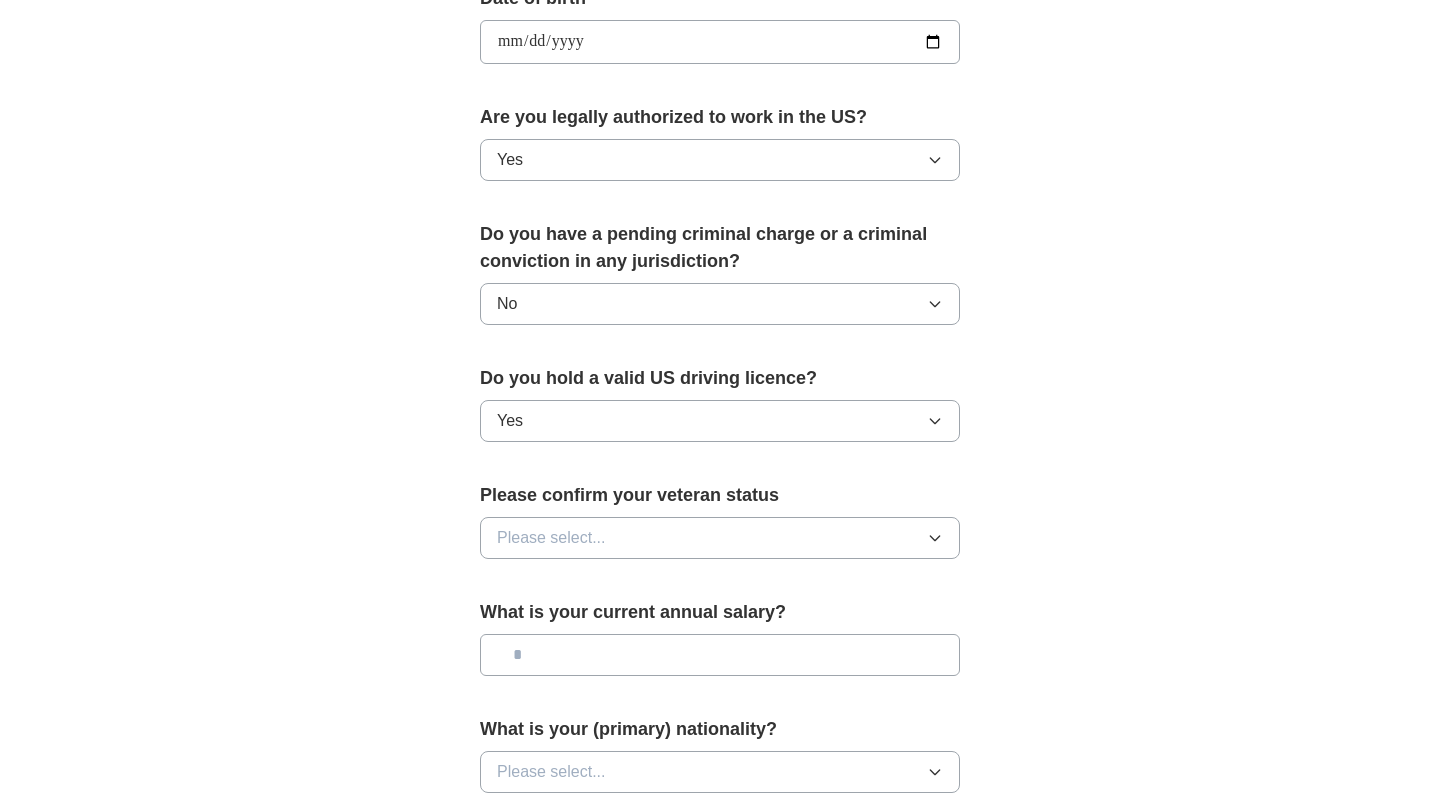 click on "Please select..." at bounding box center [551, 538] 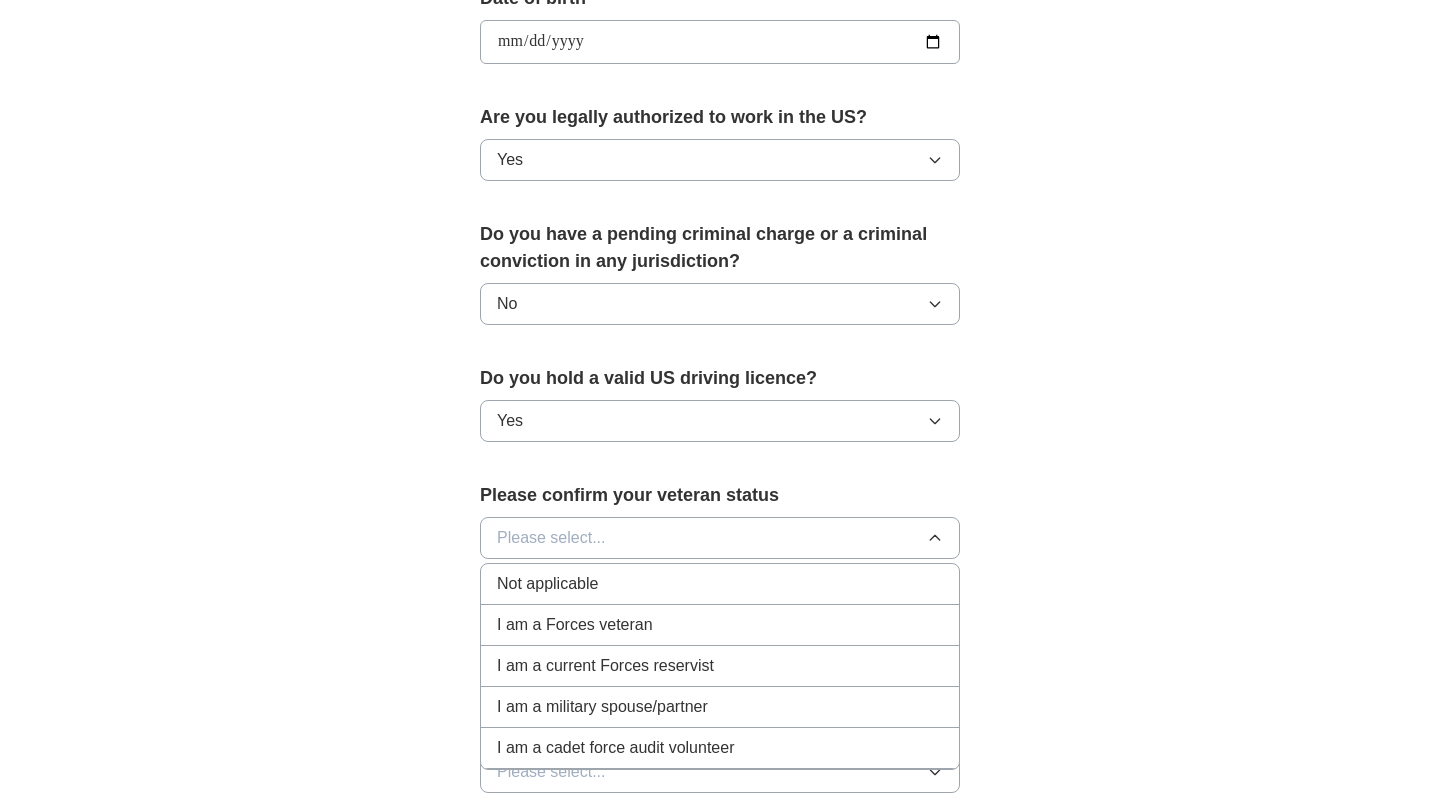 click on "Not applicable" at bounding box center (547, 584) 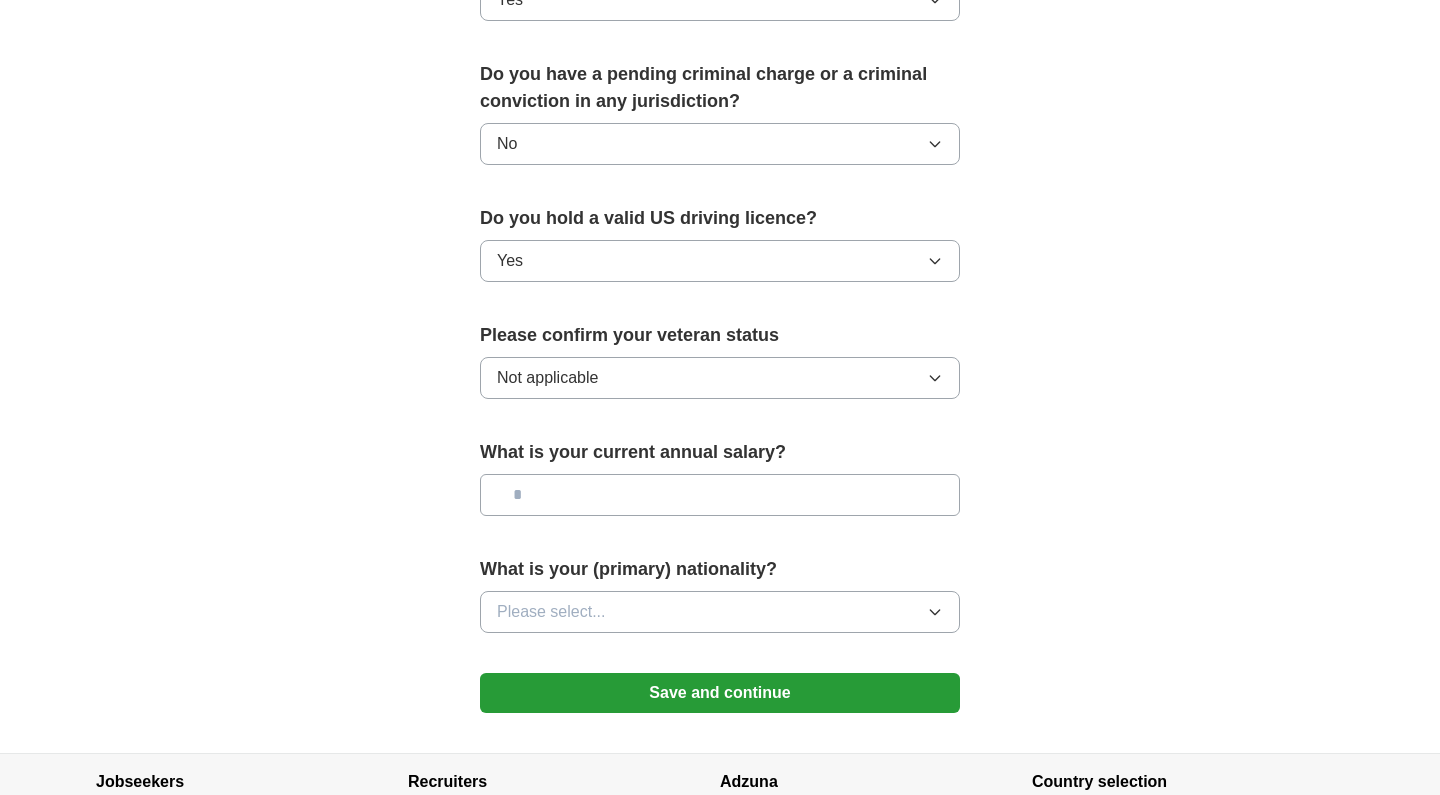 scroll, scrollTop: 1105, scrollLeft: 0, axis: vertical 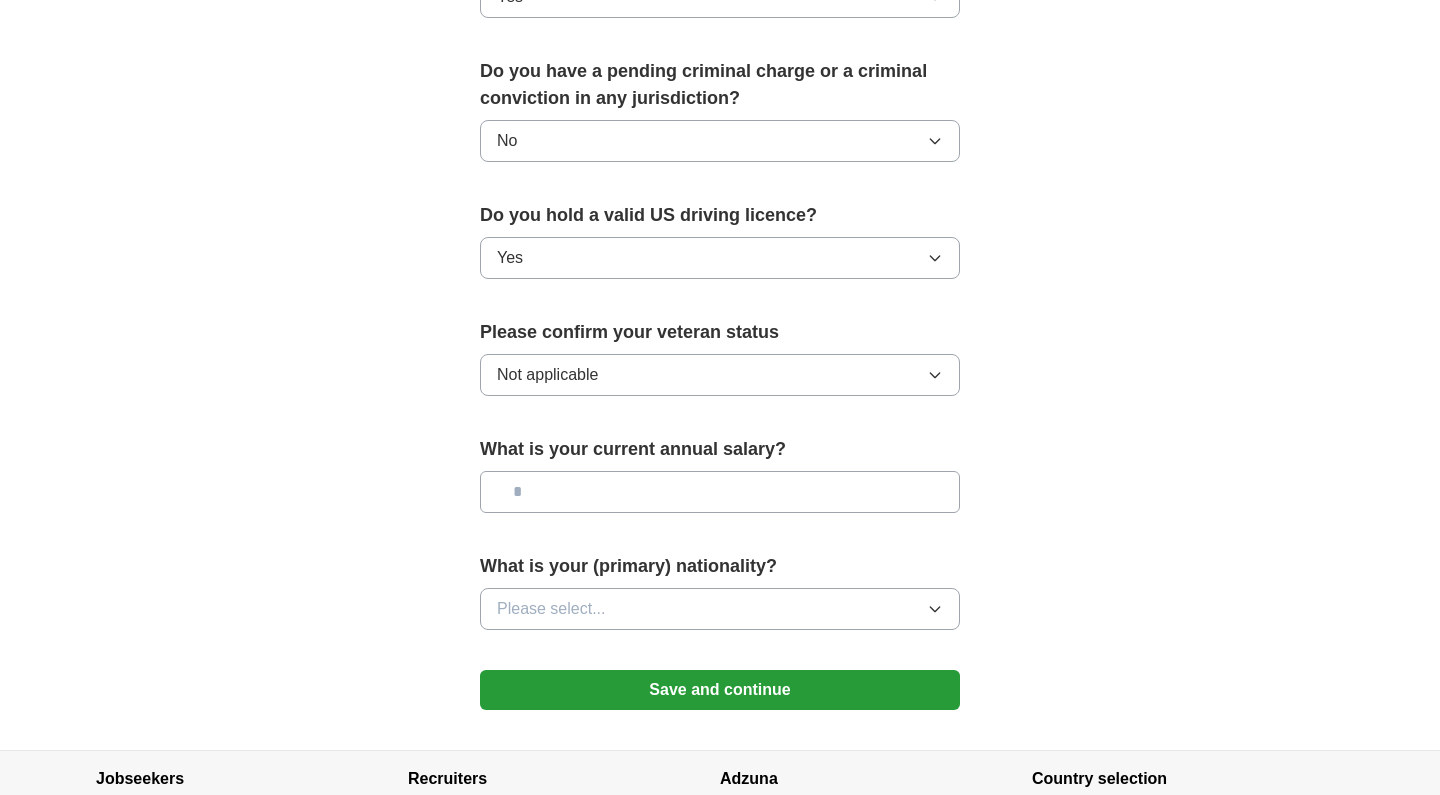 click at bounding box center [720, 492] 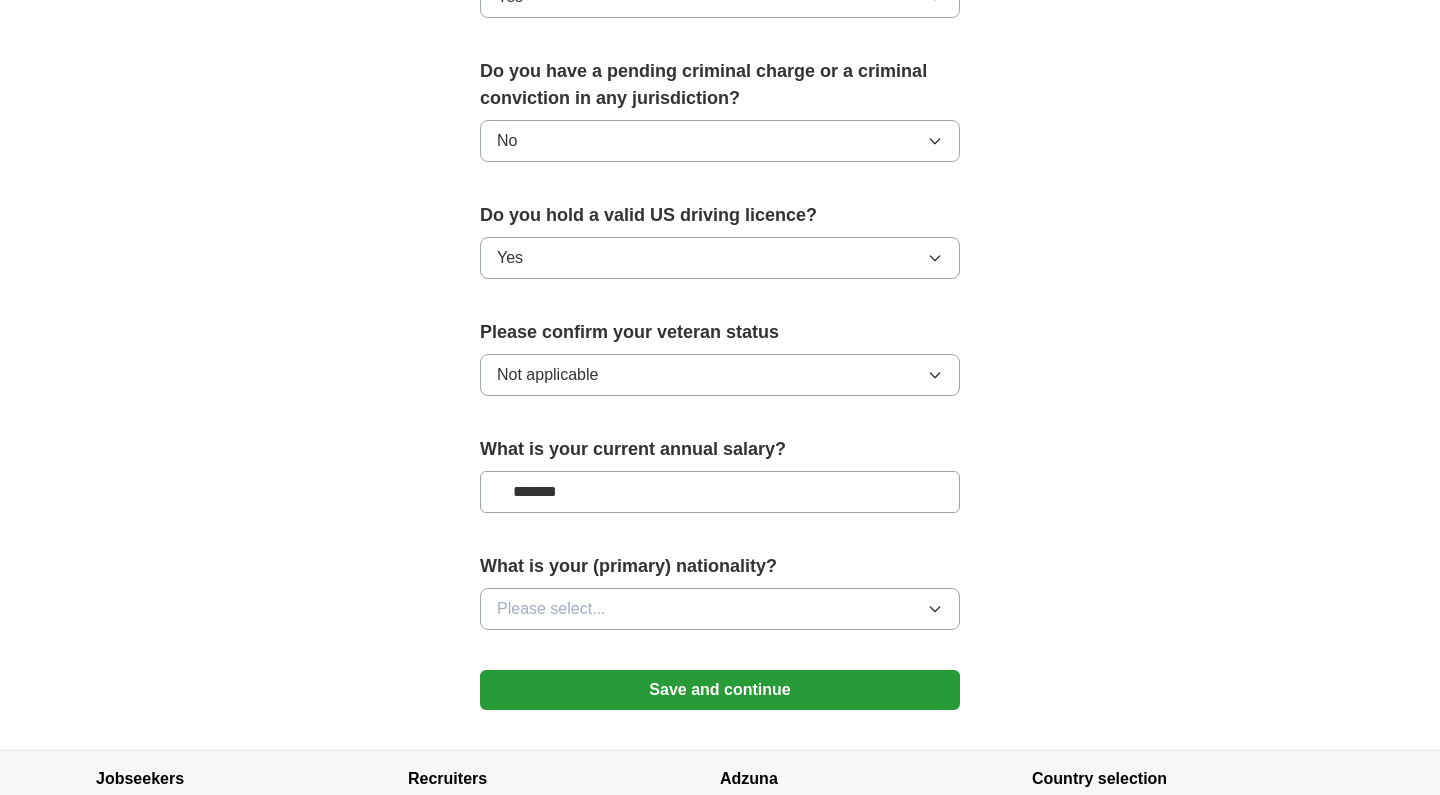 type on "********" 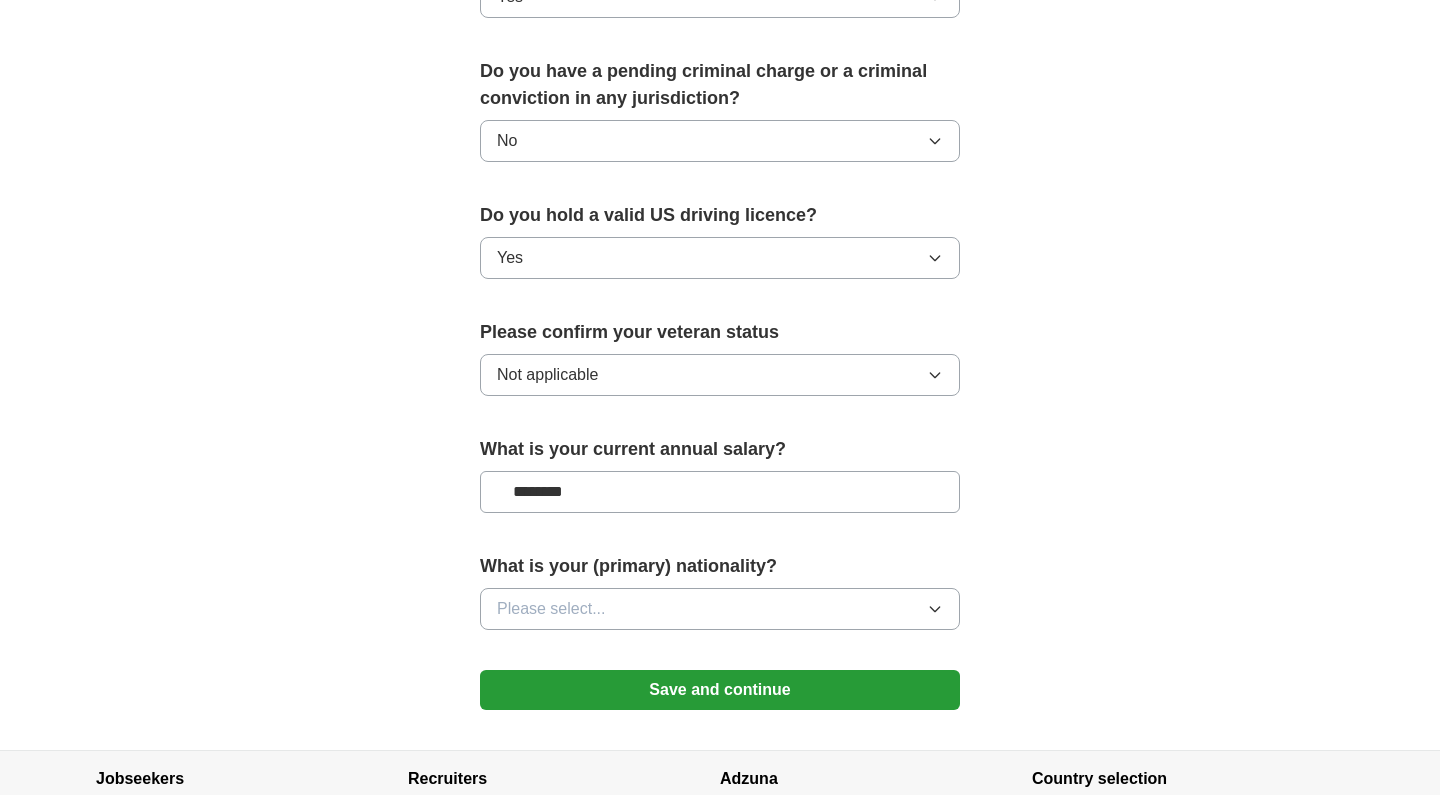 drag, startPoint x: 535, startPoint y: 498, endPoint x: 523, endPoint y: 498, distance: 12 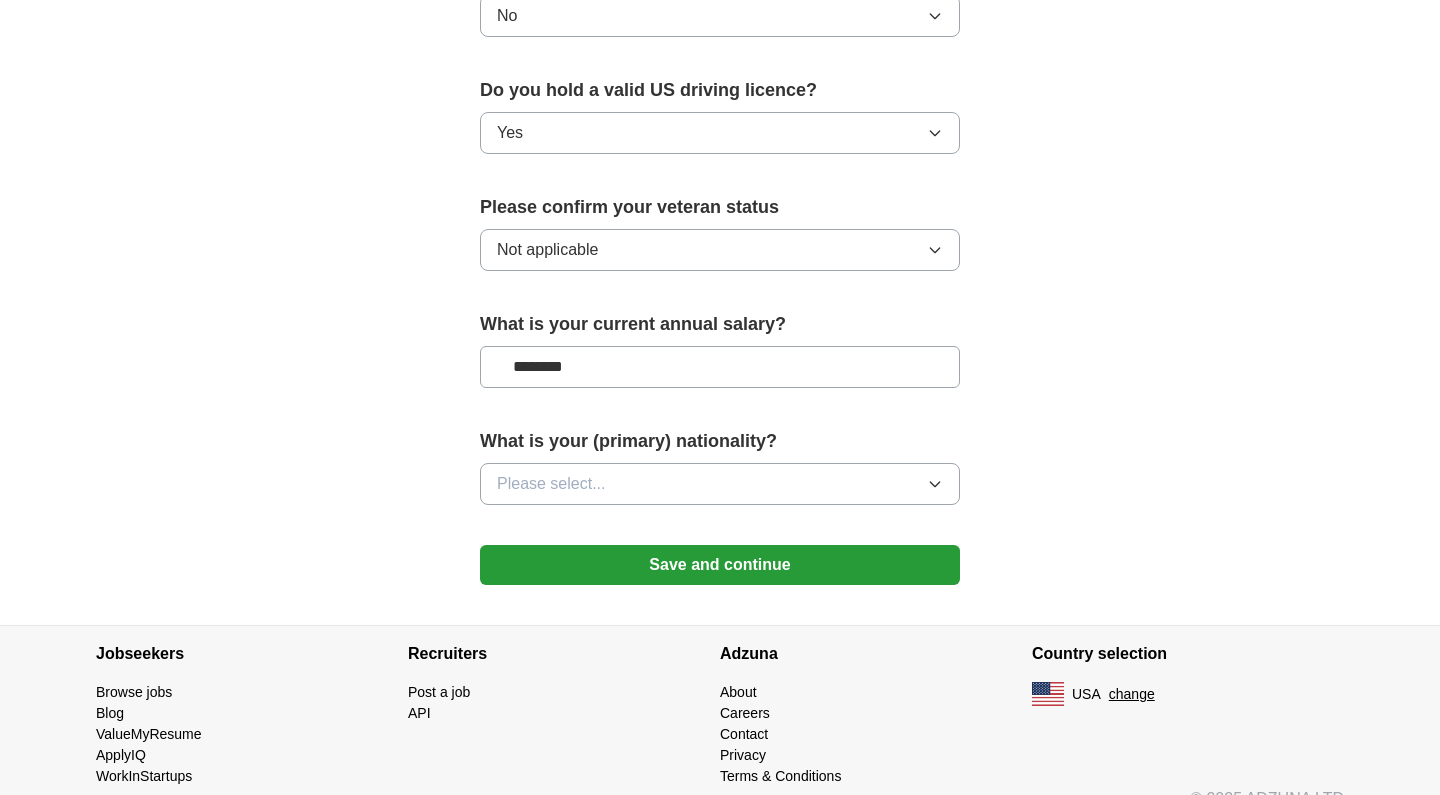 scroll, scrollTop: 1232, scrollLeft: 0, axis: vertical 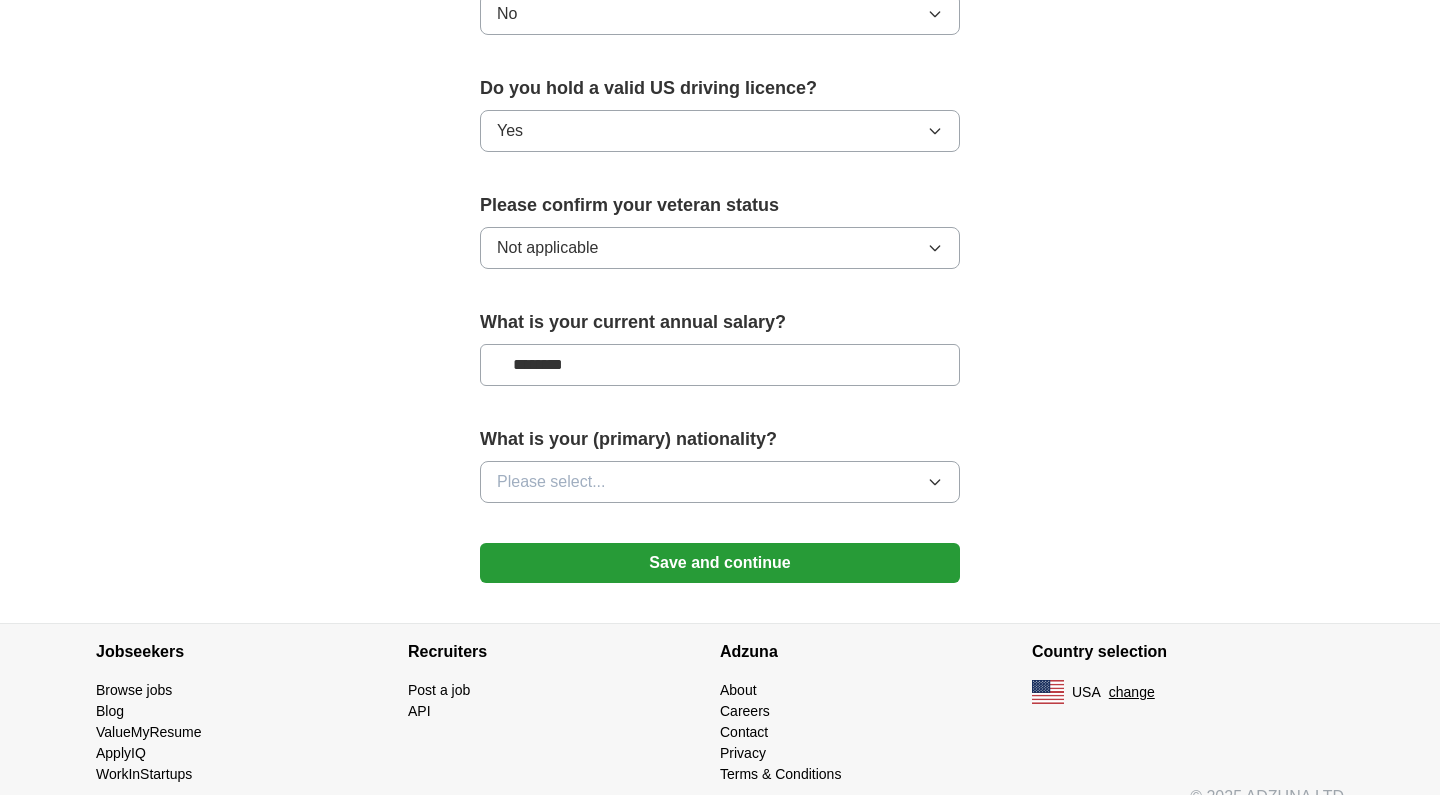 click on "Please select..." at bounding box center [720, 482] 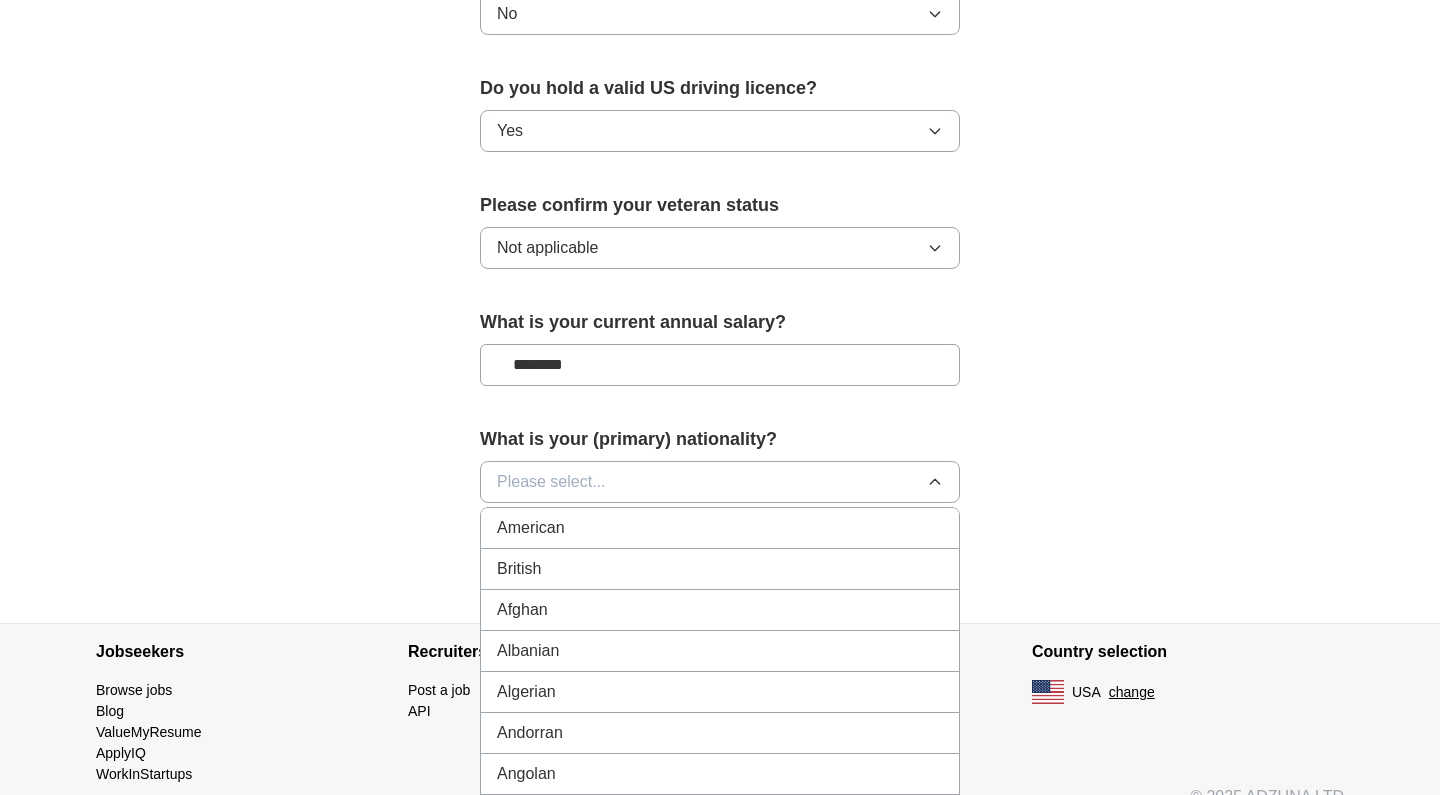 click on "American" at bounding box center [720, 528] 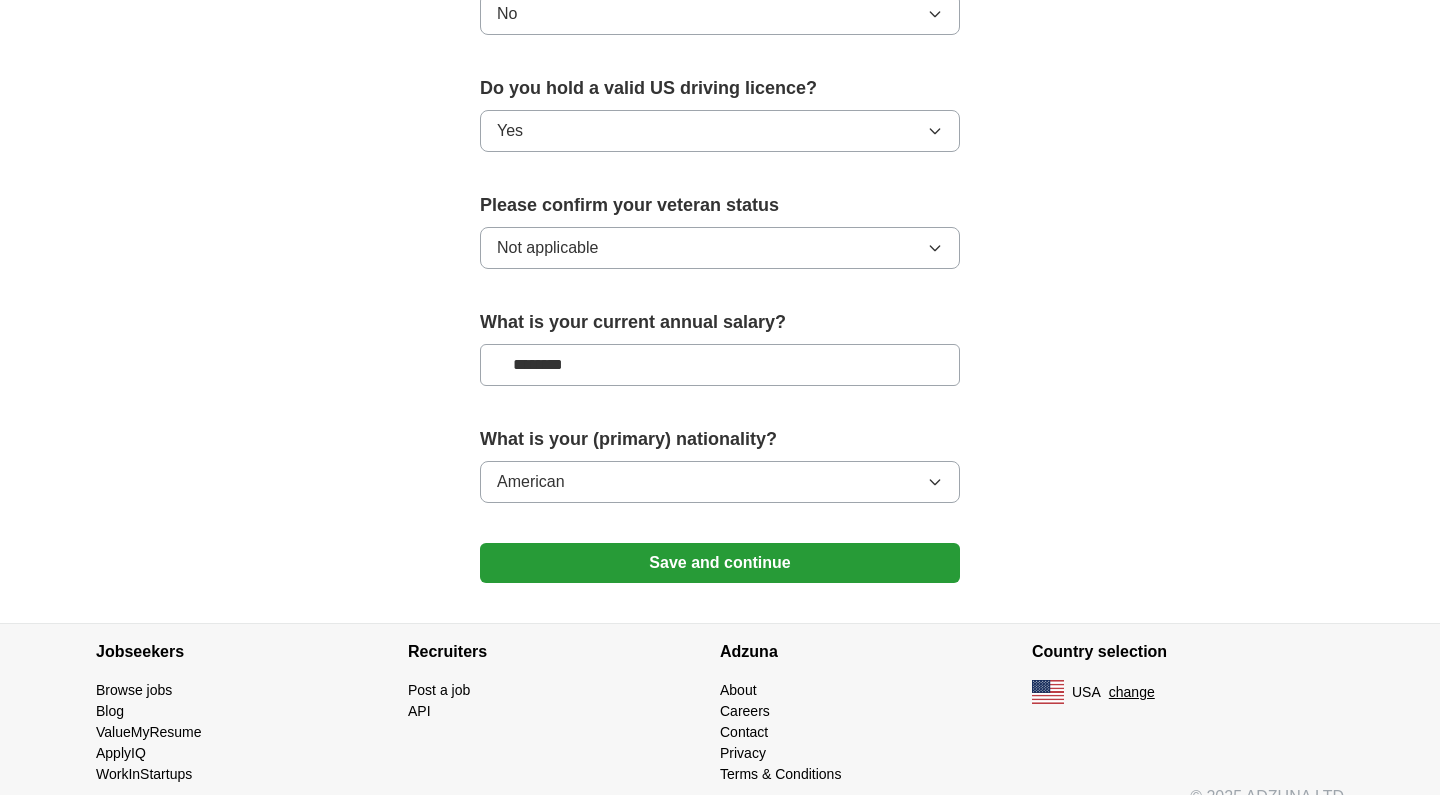 click on "Save and continue" at bounding box center [720, 563] 